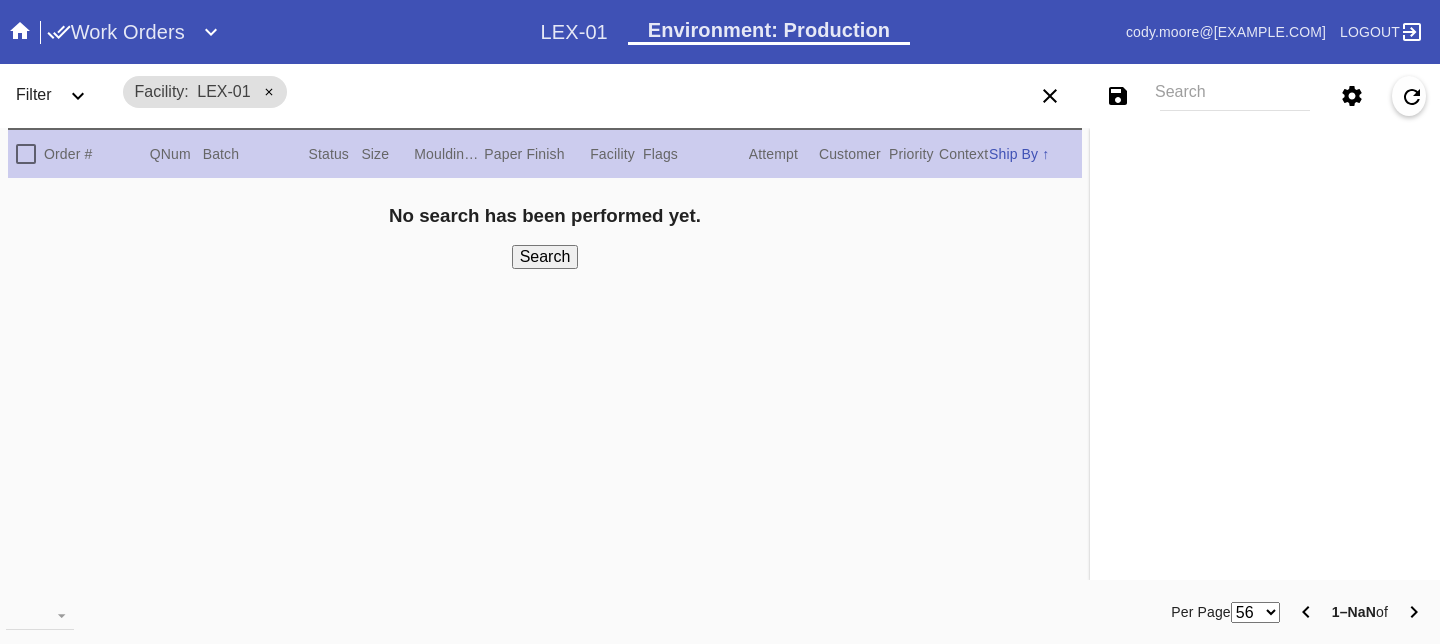 scroll, scrollTop: 0, scrollLeft: 0, axis: both 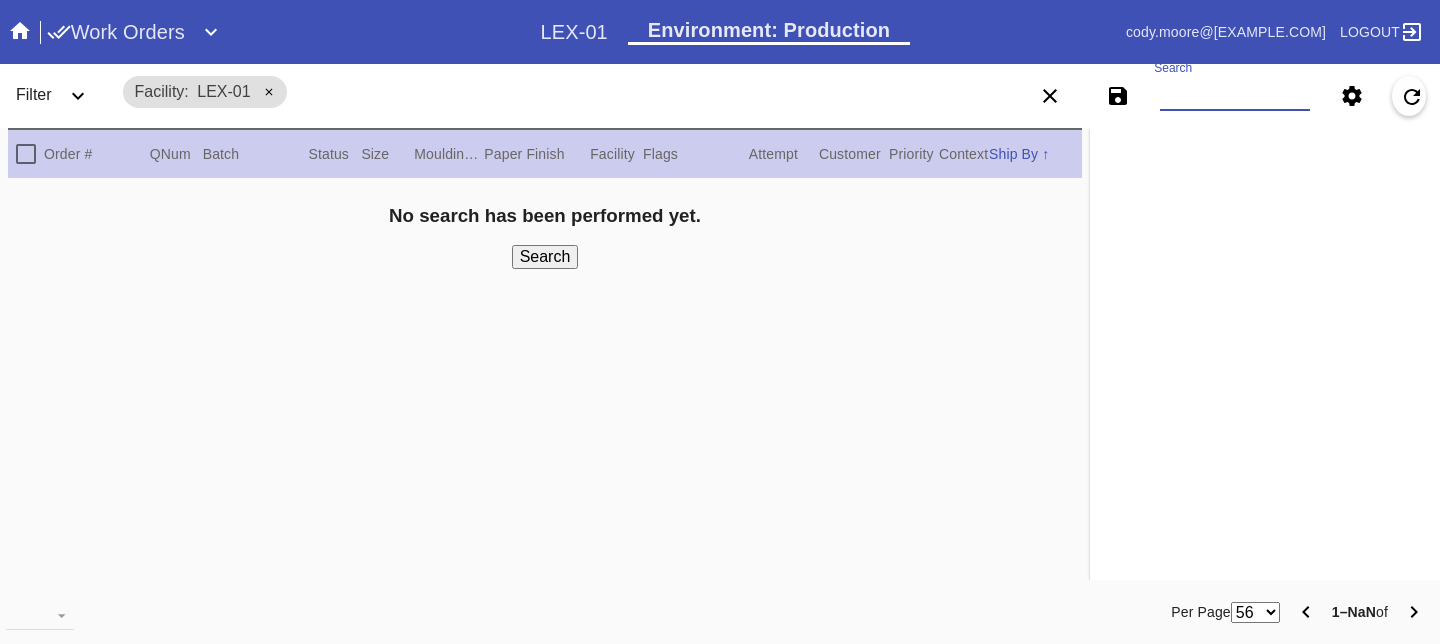 click on "Search" at bounding box center (1235, 96) 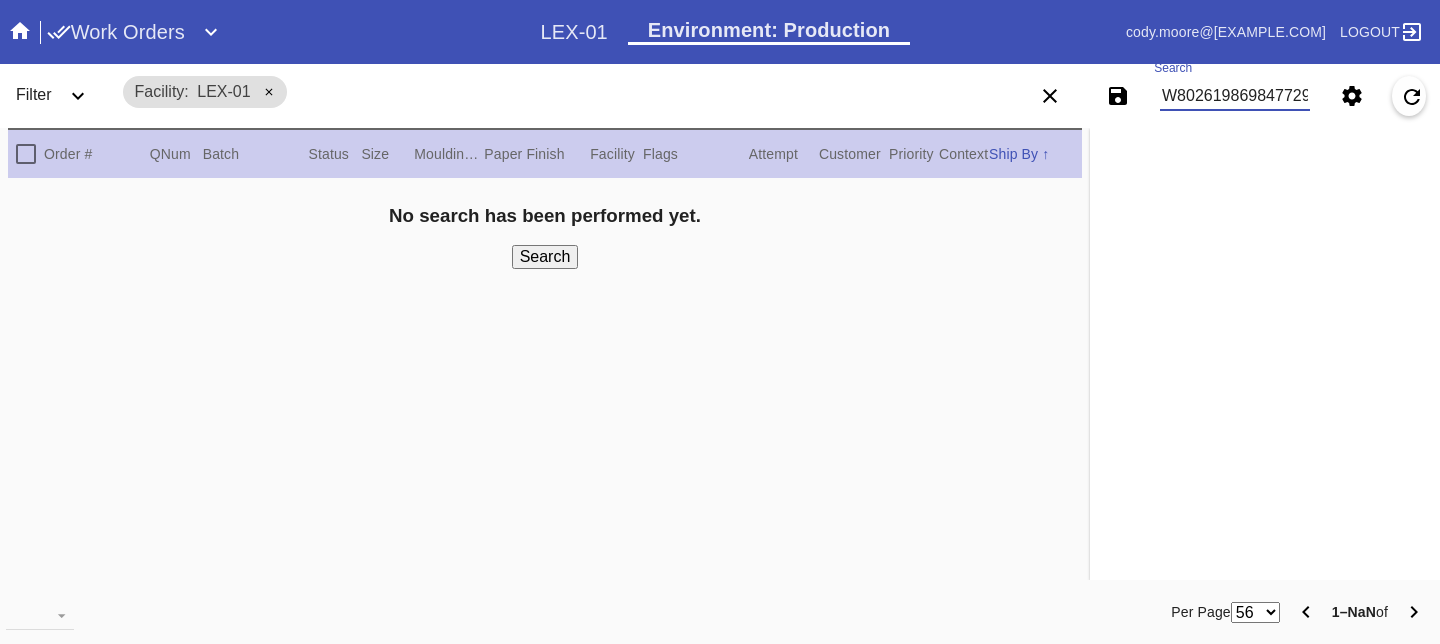 scroll, scrollTop: 0, scrollLeft: 3, axis: horizontal 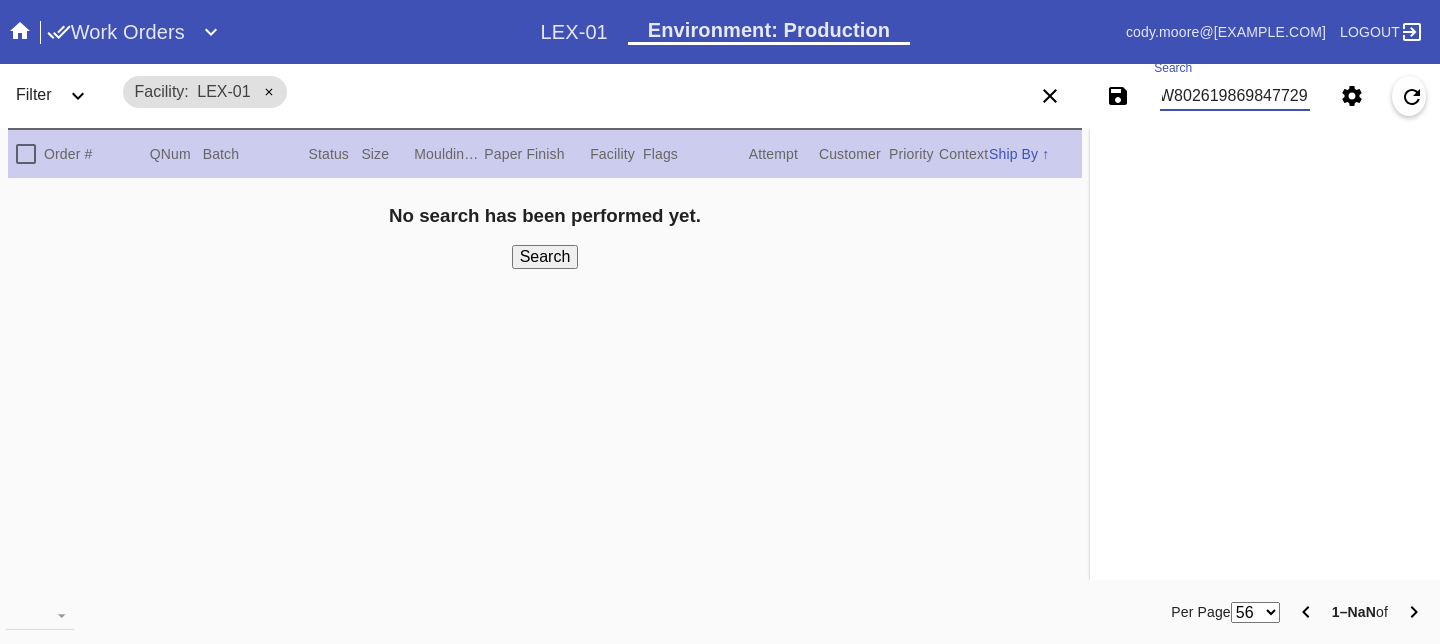 type on "W802619869847729" 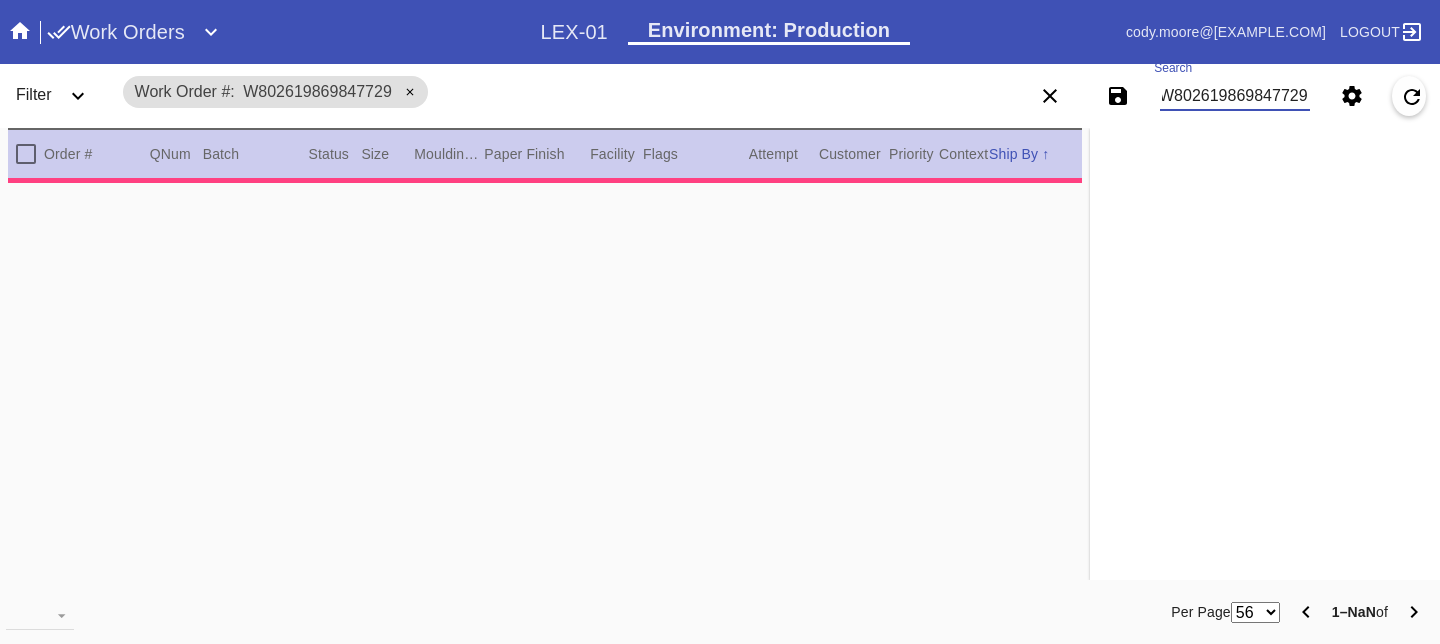 type on "***HPO - DEADLINE 8/22/25 - Must be approved by CA team to ship. ***" 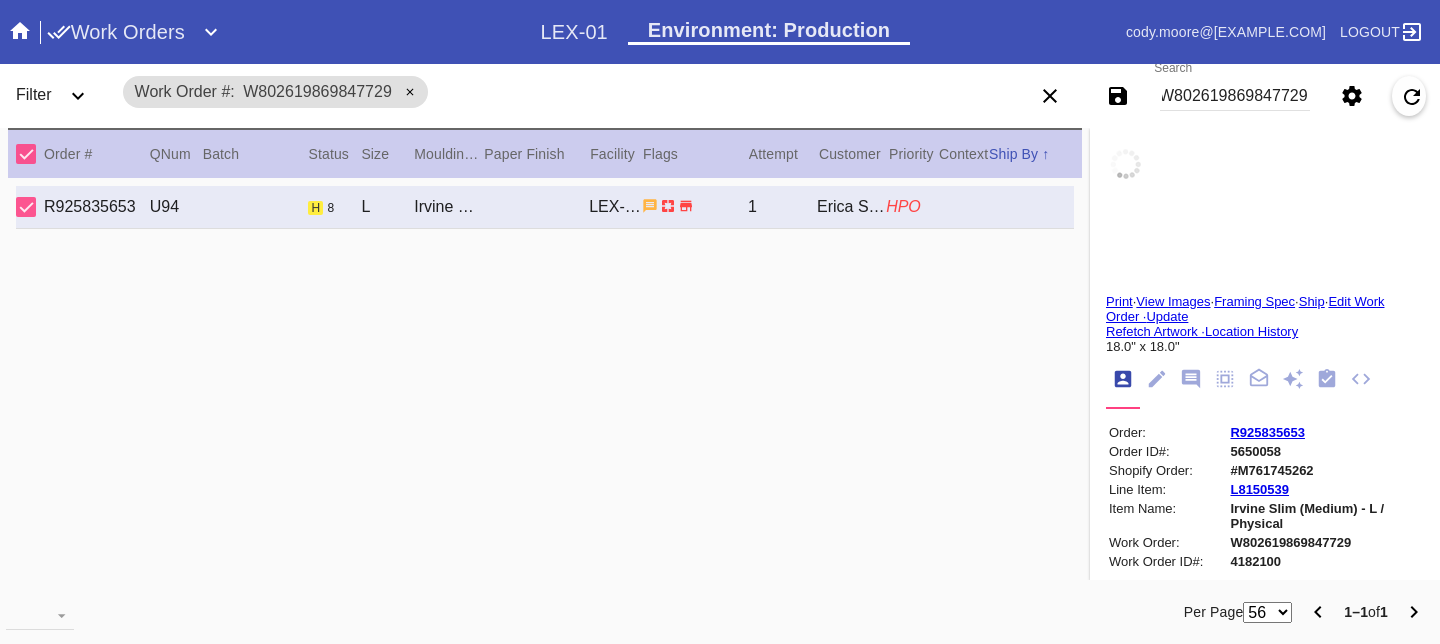 click 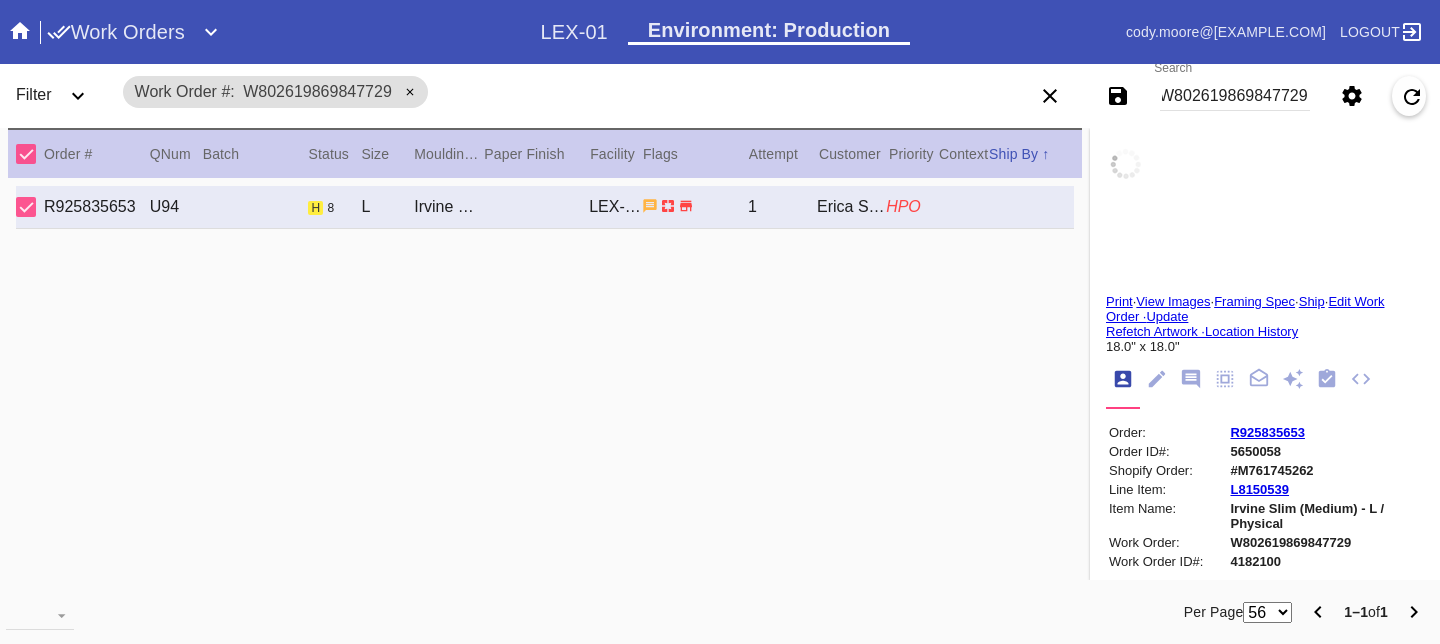 scroll, scrollTop: 0, scrollLeft: 0, axis: both 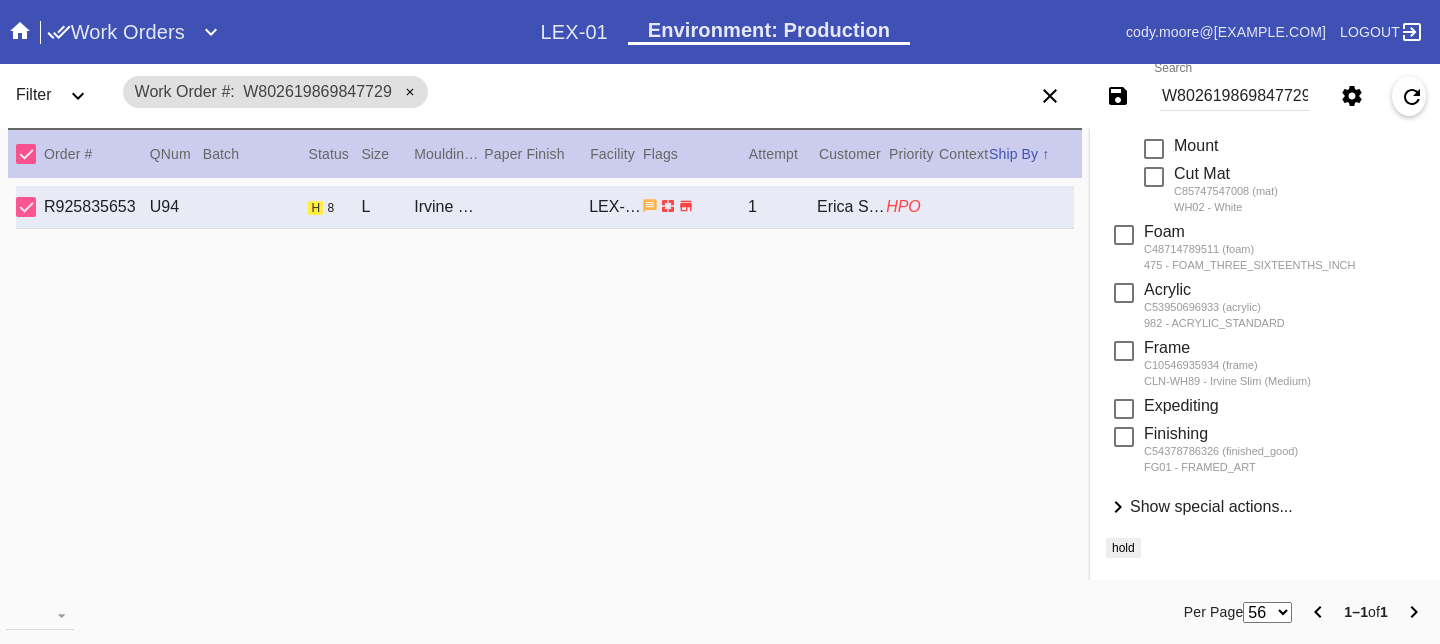 click on "Show special actions..." at bounding box center [1211, 506] 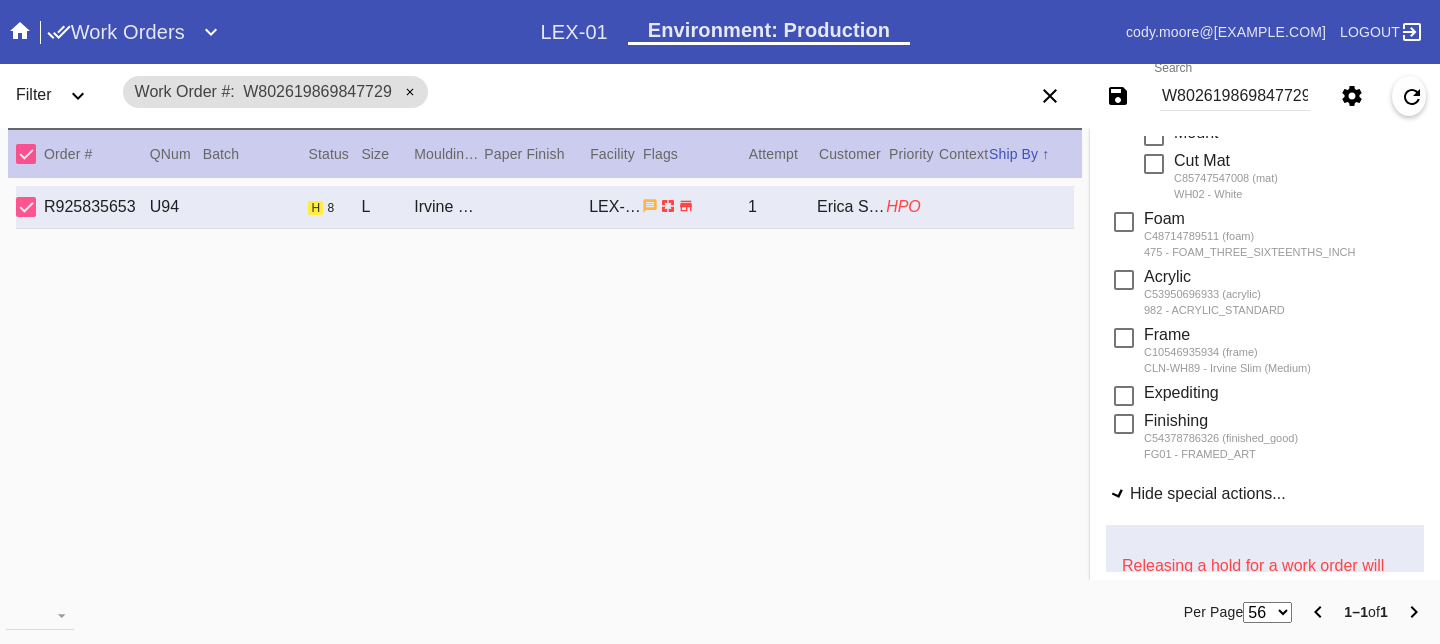 scroll, scrollTop: 949, scrollLeft: 0, axis: vertical 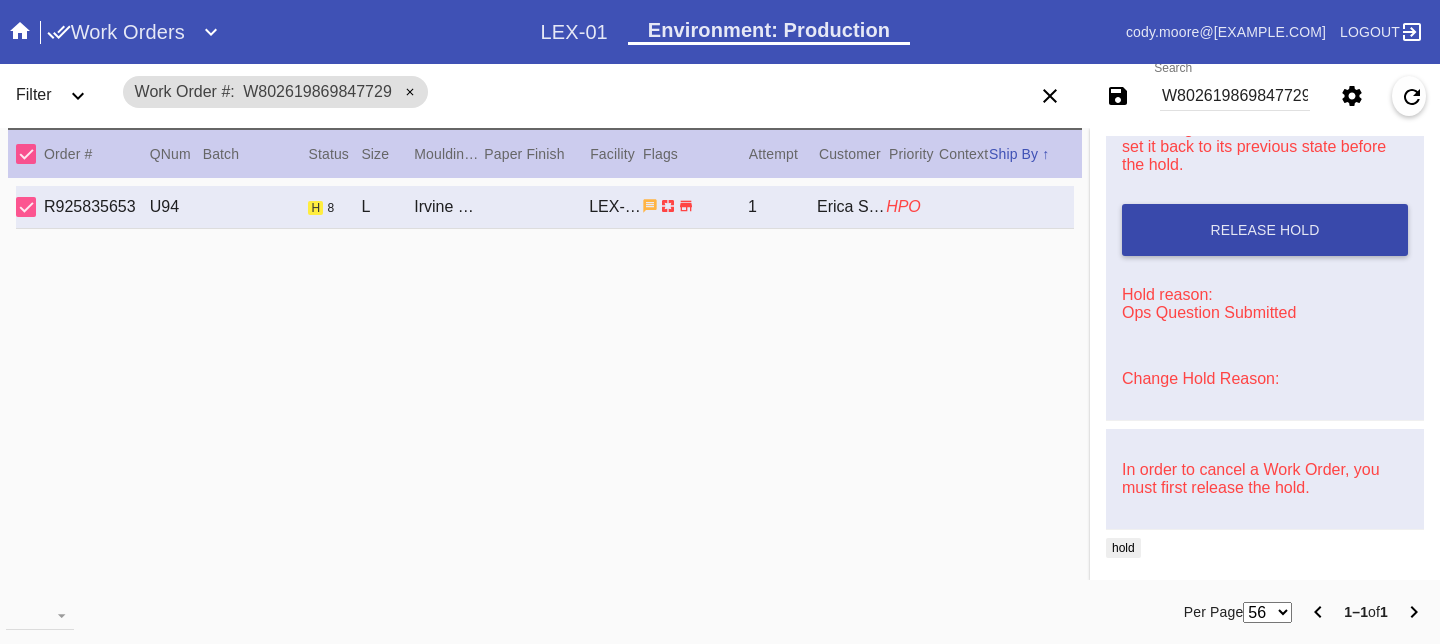 click on "Release Hold" at bounding box center [1265, 230] 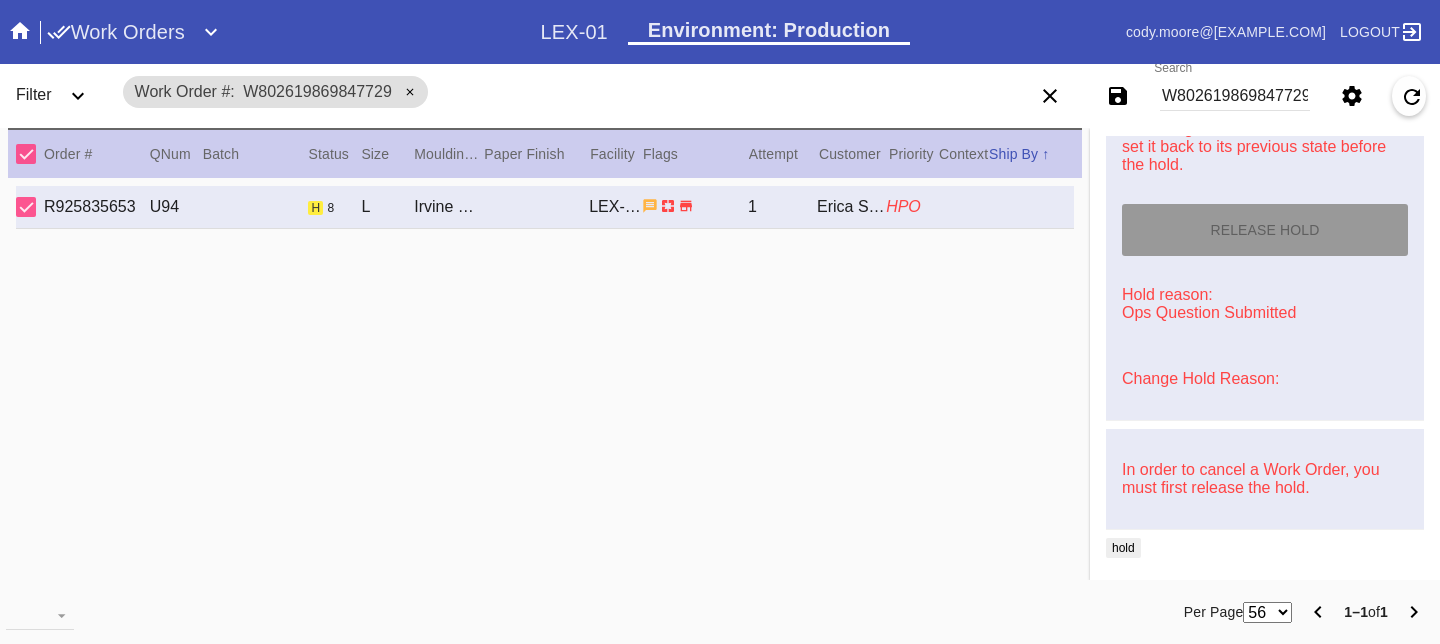 scroll, scrollTop: 21, scrollLeft: 0, axis: vertical 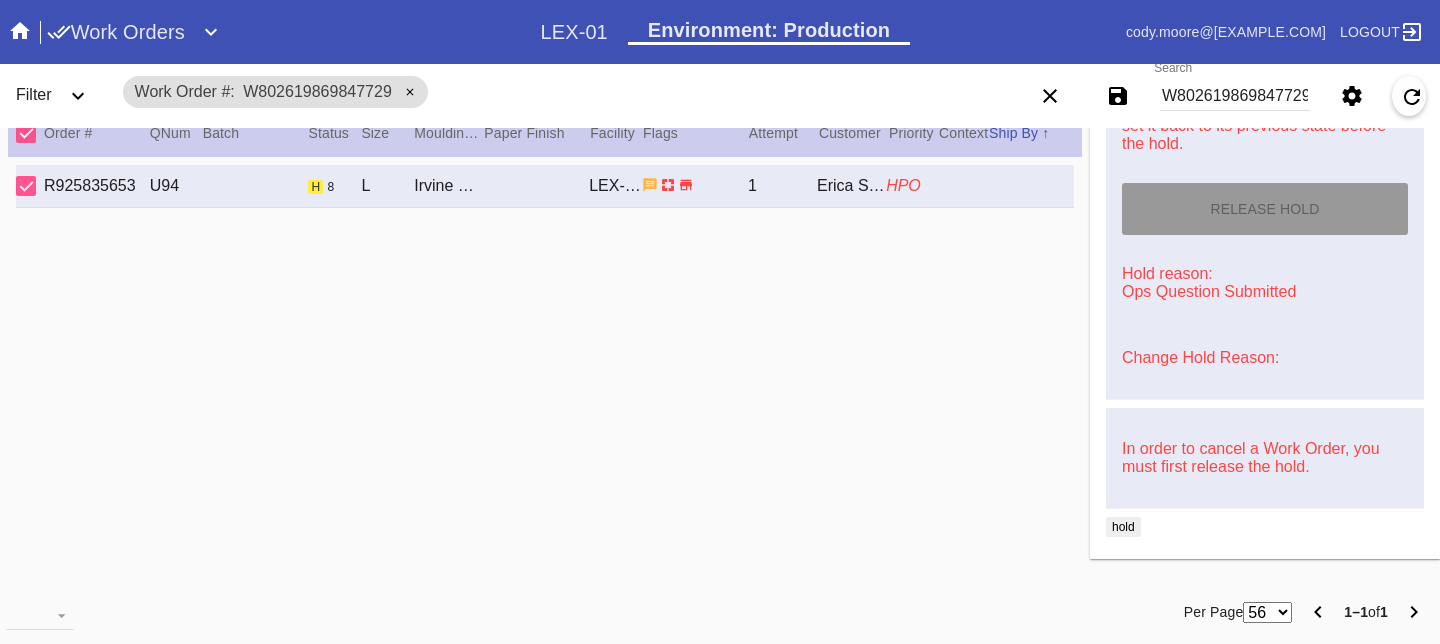 type on "8/10/2025" 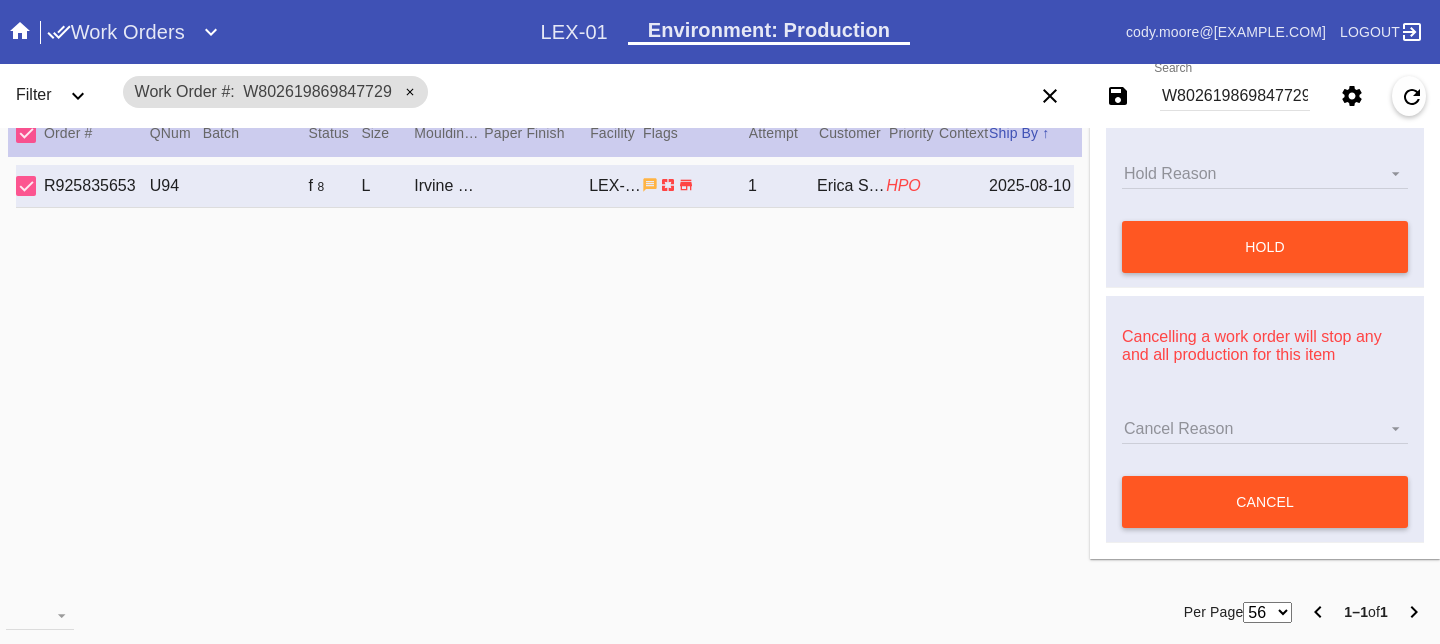 scroll, scrollTop: 1005, scrollLeft: 0, axis: vertical 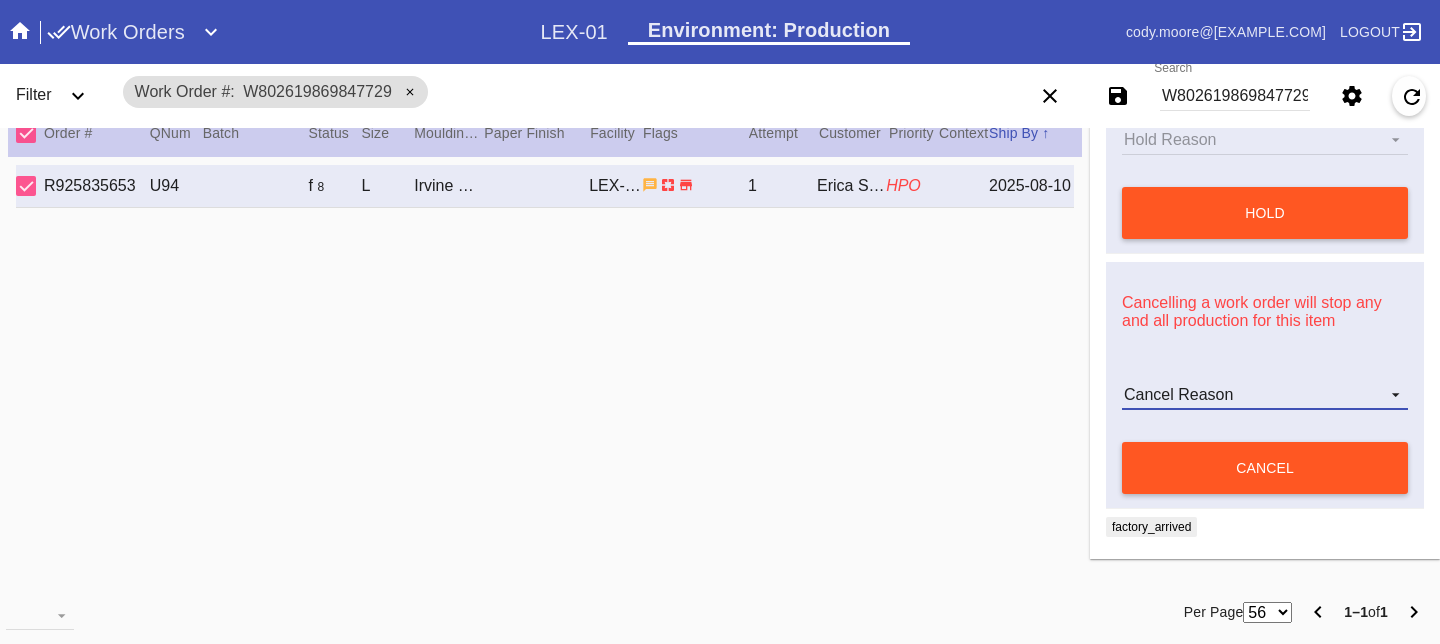 click on "Cancel Reason Customer mid-stream change: Accent mat addition Customer mid-stream change: Add frame stand Customer mid-stream change: Conveyance type change Customer mid-stream change: Designer's choice change Customer mid-stream change: Image change Customer mid-stream change: Mat width change Customer mid-stream change: Mounting type change Customer mid-stream change: Overnight shipping speed Customer mid-stream change: Personalized mat change Customer mid-stream change: Size change Framebridge Cancel: Frame kit not offered Framebridge Cancel: Material too delicate Framebridge Cancel: Material too heavy Framebridge Cancel: Mounting type not offered Framebridge Cancel: Not necessary Framebridge Cancel: Oversize piece Framebridge Cancel: Piece too thick (shadowbox) Framebridge Cancel: Print quality Framebridge Cancel: Turn buttons not offered Other: Customer changed mind Other: Lost/Damaged art - no replacement available Other: Lost/Damaged art - no replacement desired" at bounding box center [1265, 395] 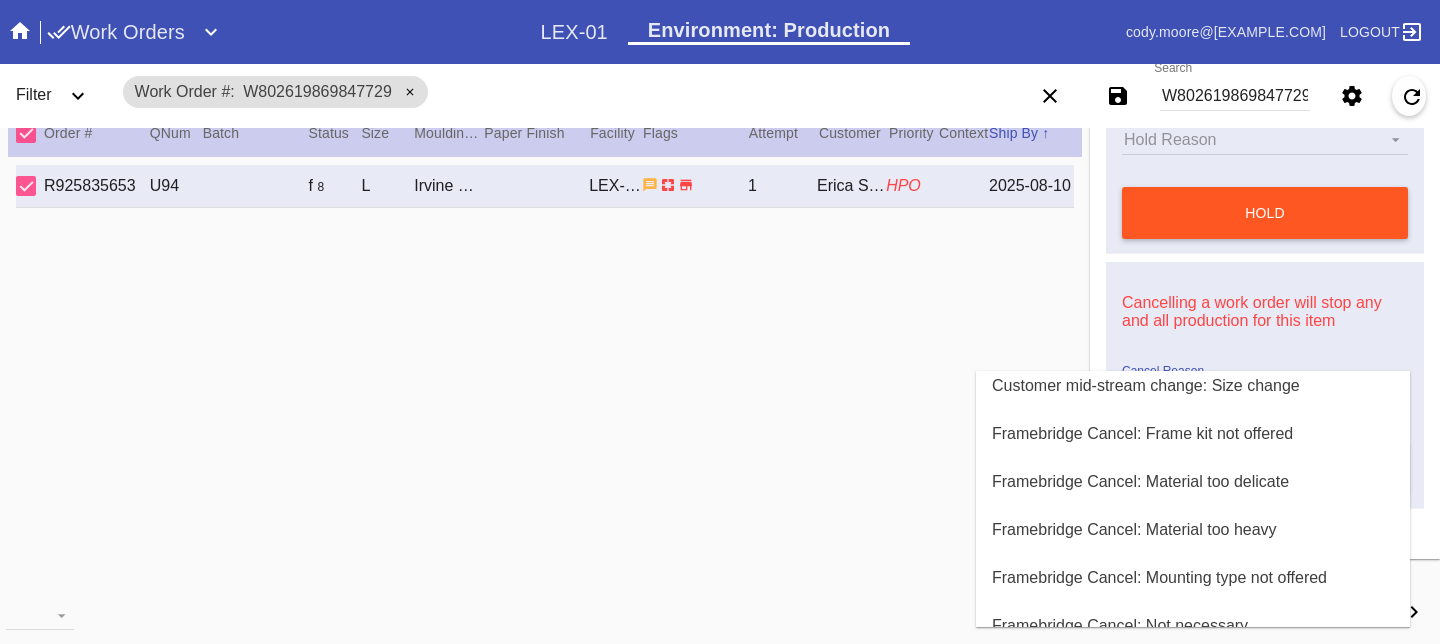 scroll, scrollTop: 421, scrollLeft: 0, axis: vertical 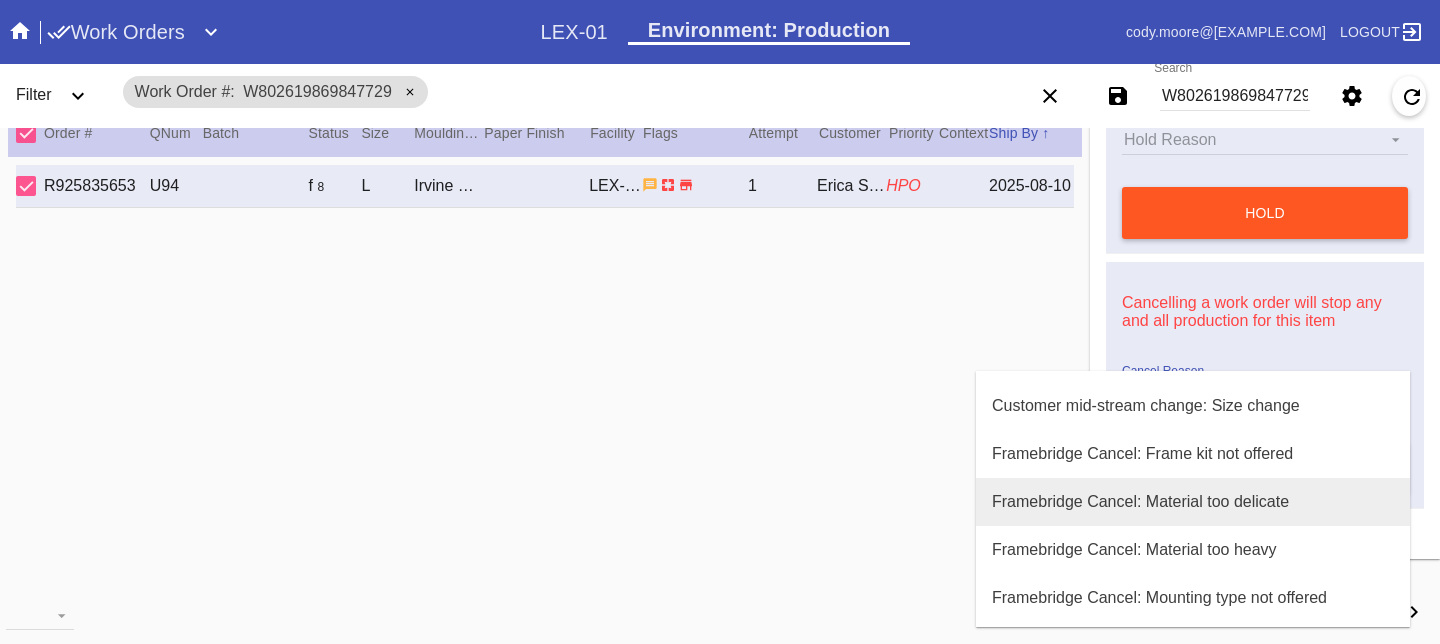 click on "Framebridge Cancel: Material too delicate" at bounding box center [1140, 502] 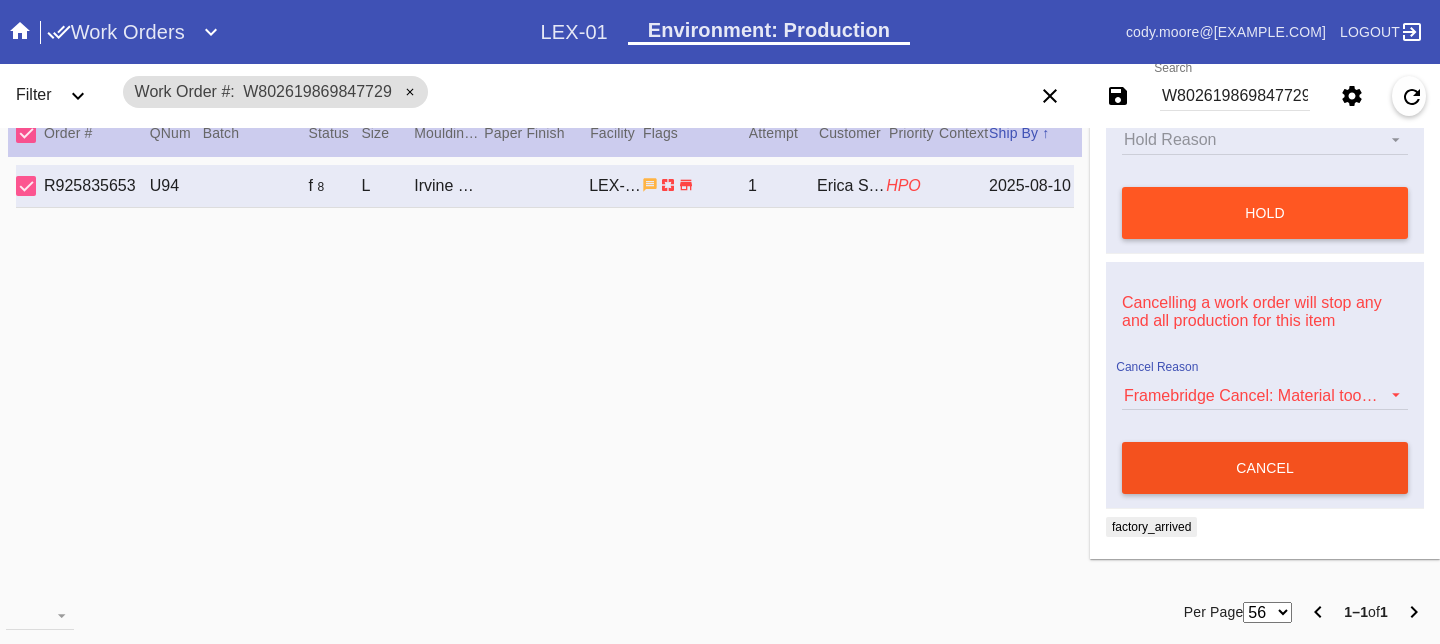 click on "cancel" at bounding box center (1265, 468) 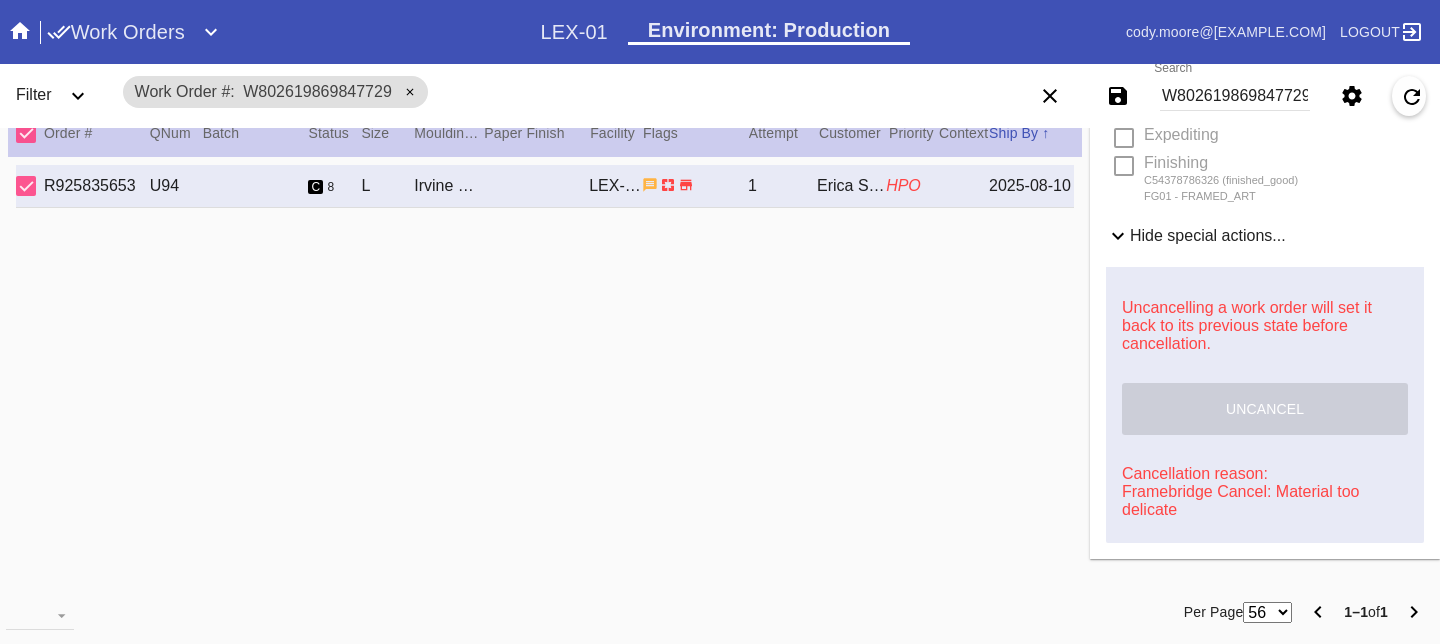 scroll, scrollTop: 730, scrollLeft: 0, axis: vertical 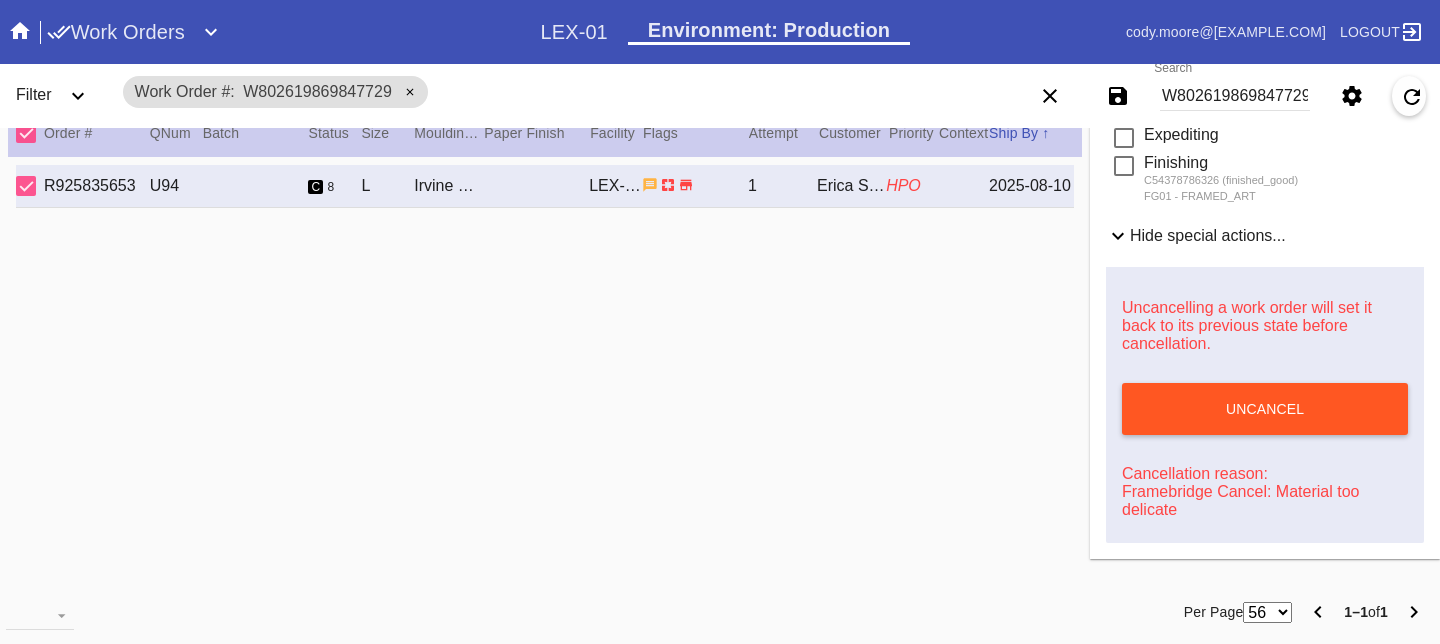 click on "W802619869847729" at bounding box center (1235, 96) 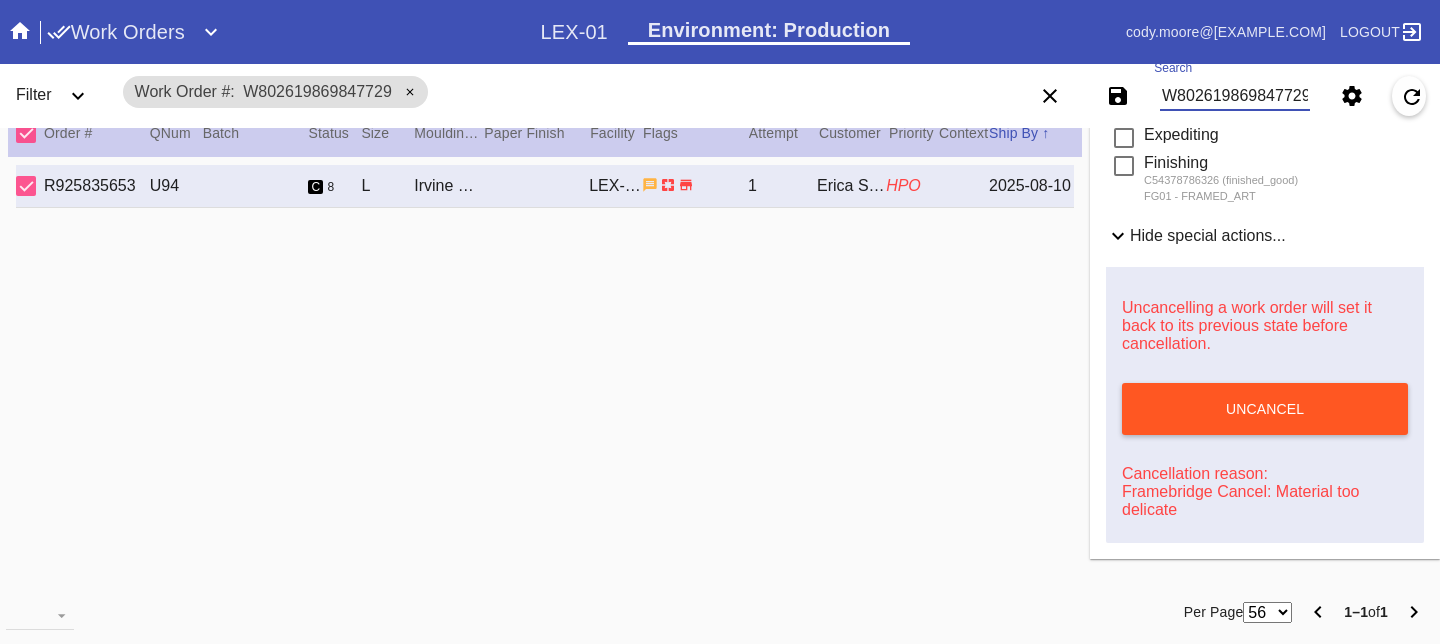 click on "W802619869847729" at bounding box center (1235, 96) 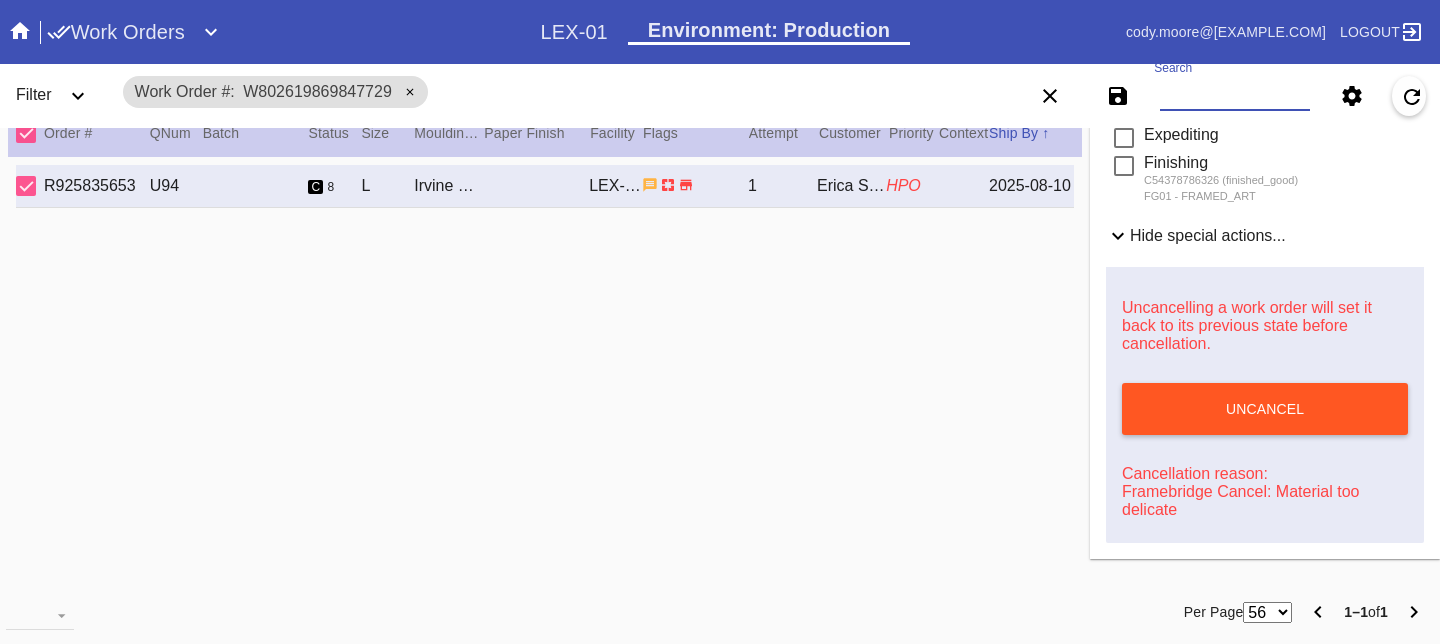 paste on "W162330853813426" 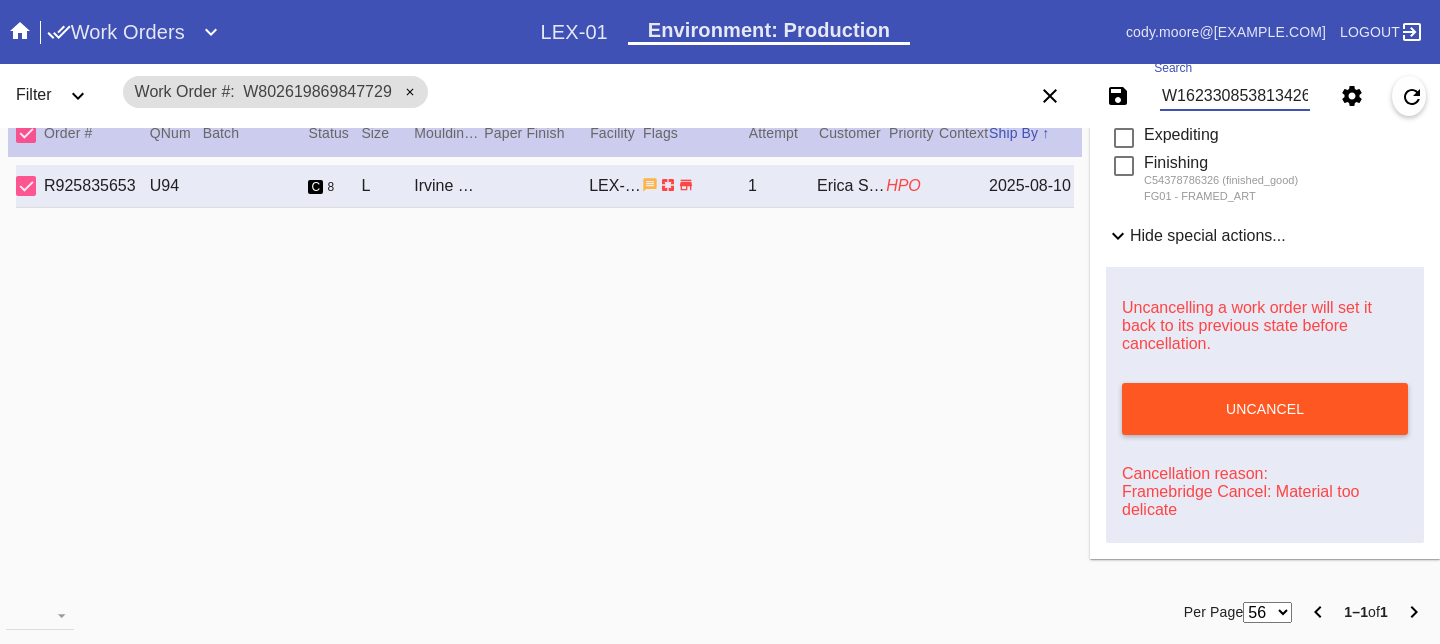scroll, scrollTop: 0, scrollLeft: 3, axis: horizontal 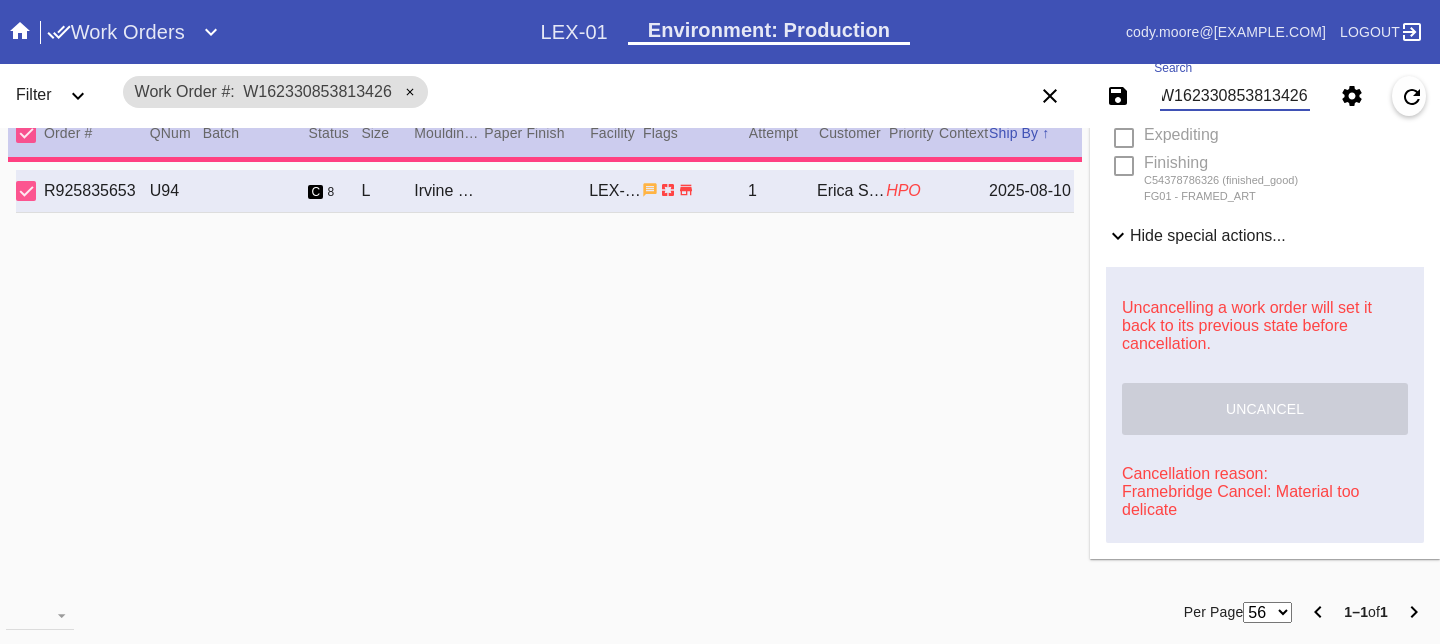 type on "PRO NOTE: Please proceed as ordered. CM 8|7" 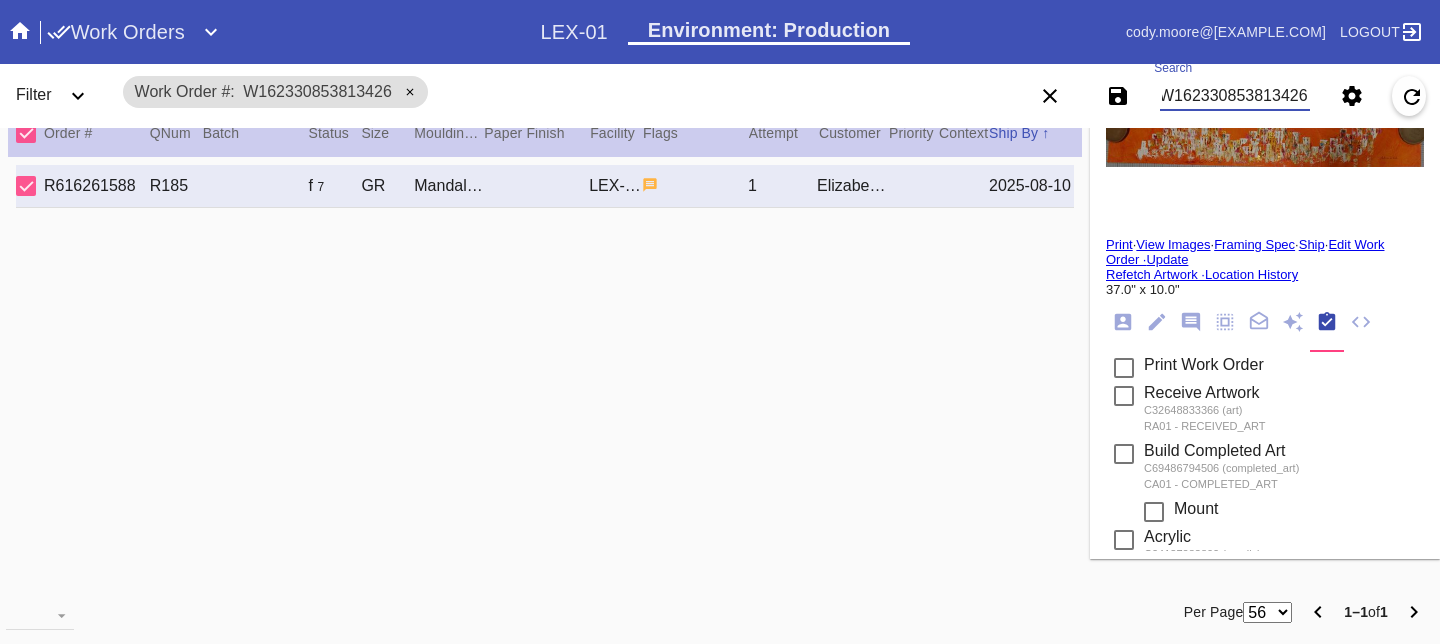 scroll, scrollTop: 0, scrollLeft: 0, axis: both 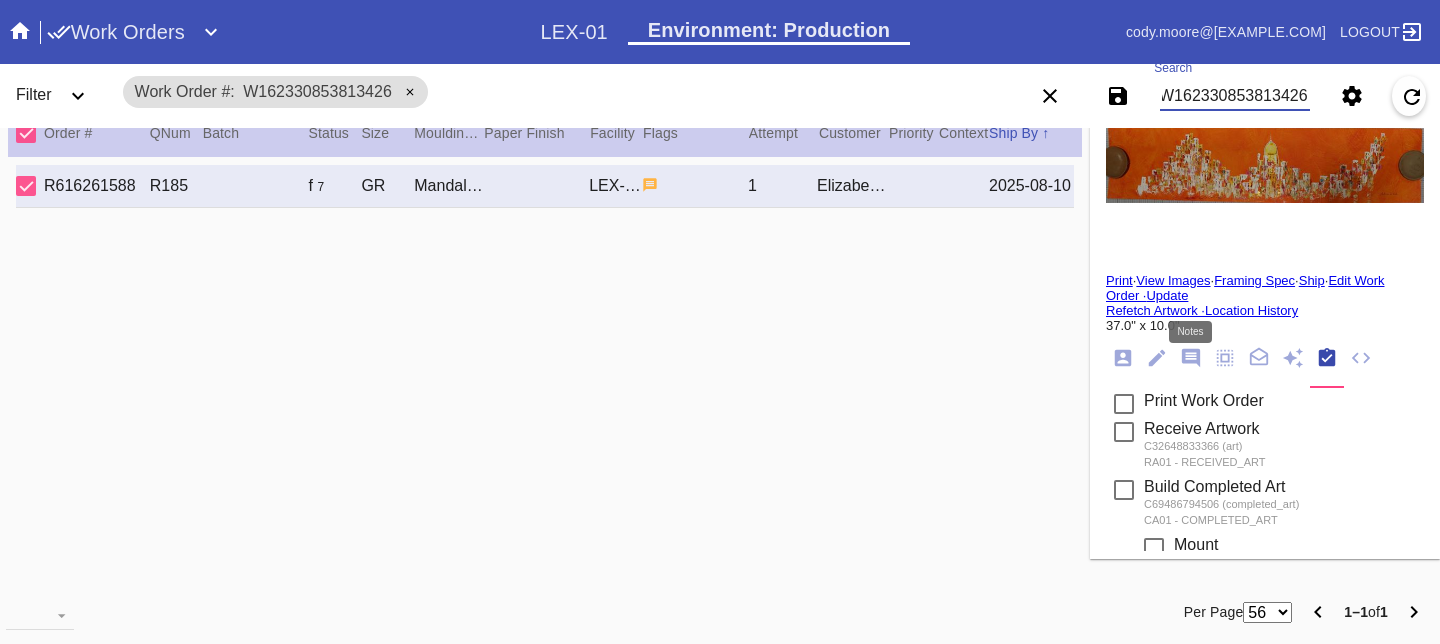 type on "W162330853813426" 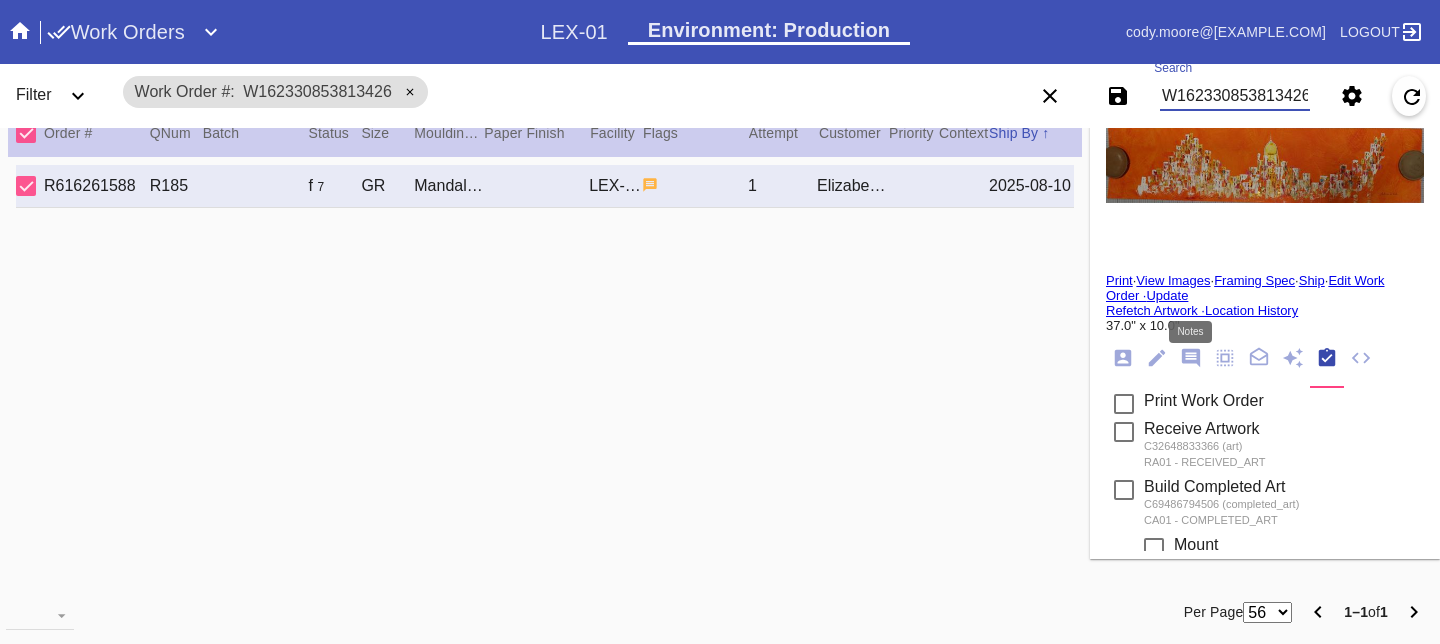 scroll, scrollTop: 123, scrollLeft: 0, axis: vertical 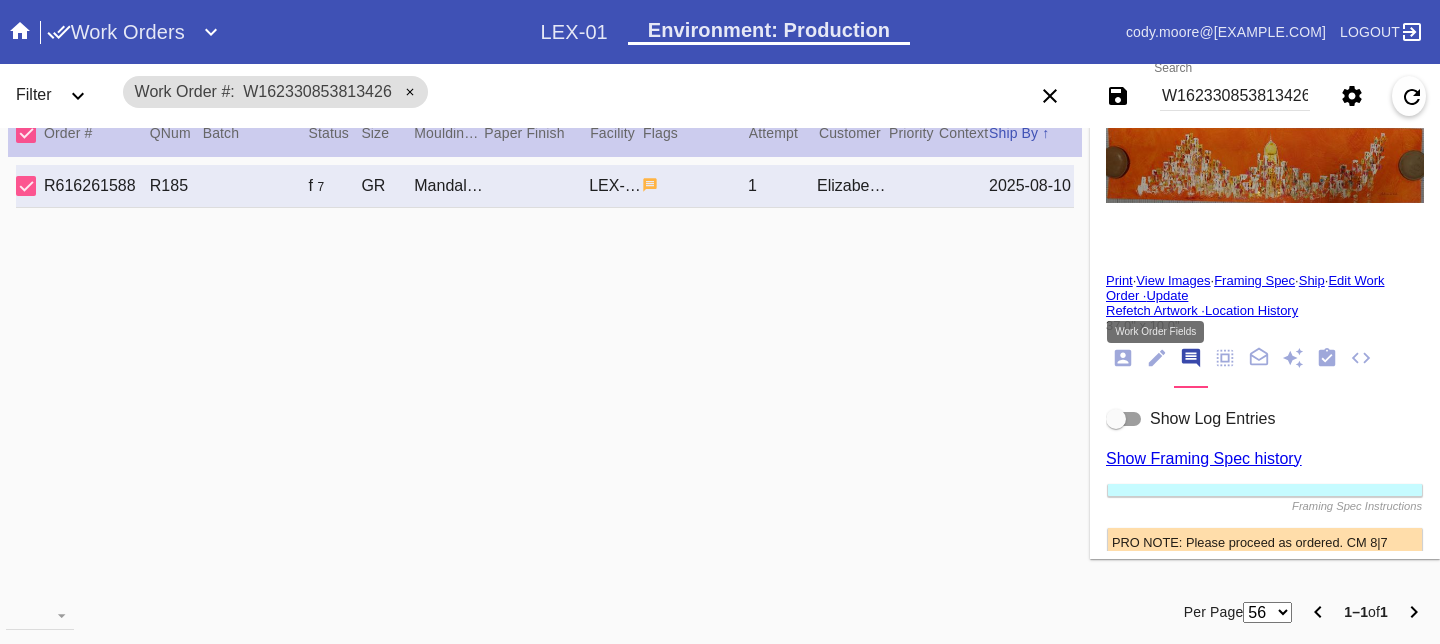 click 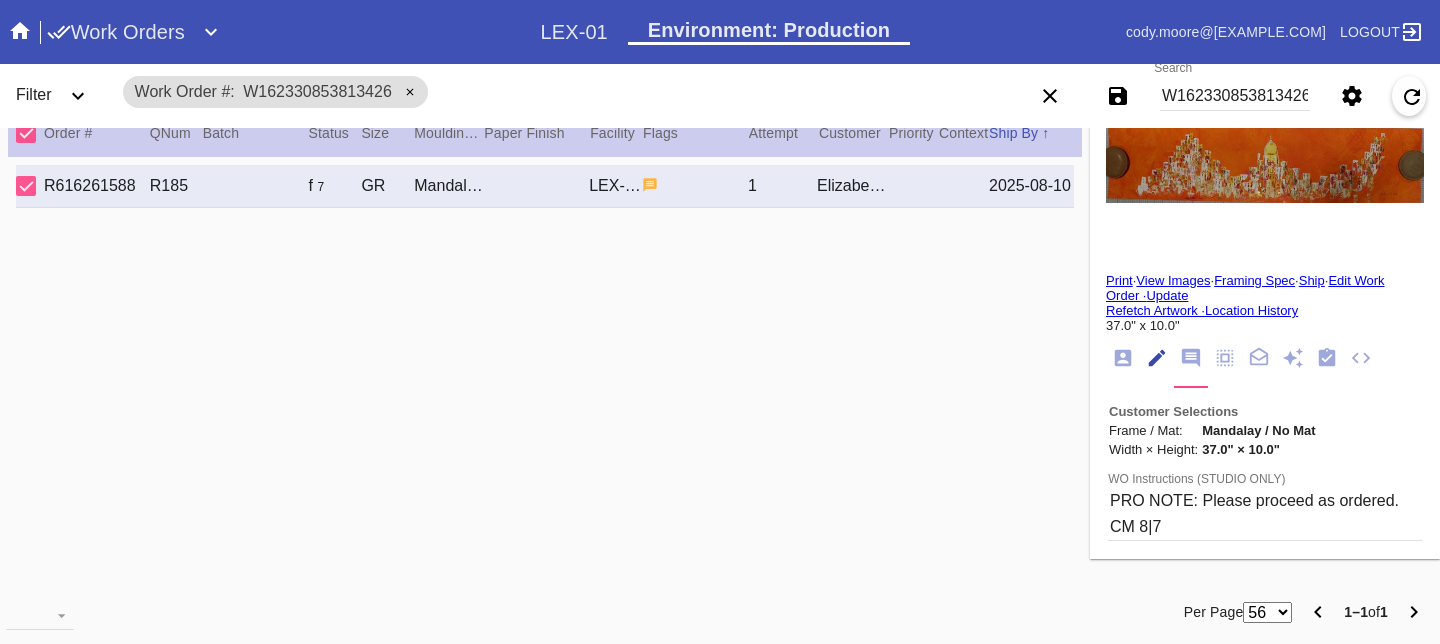 scroll, scrollTop: 73, scrollLeft: 0, axis: vertical 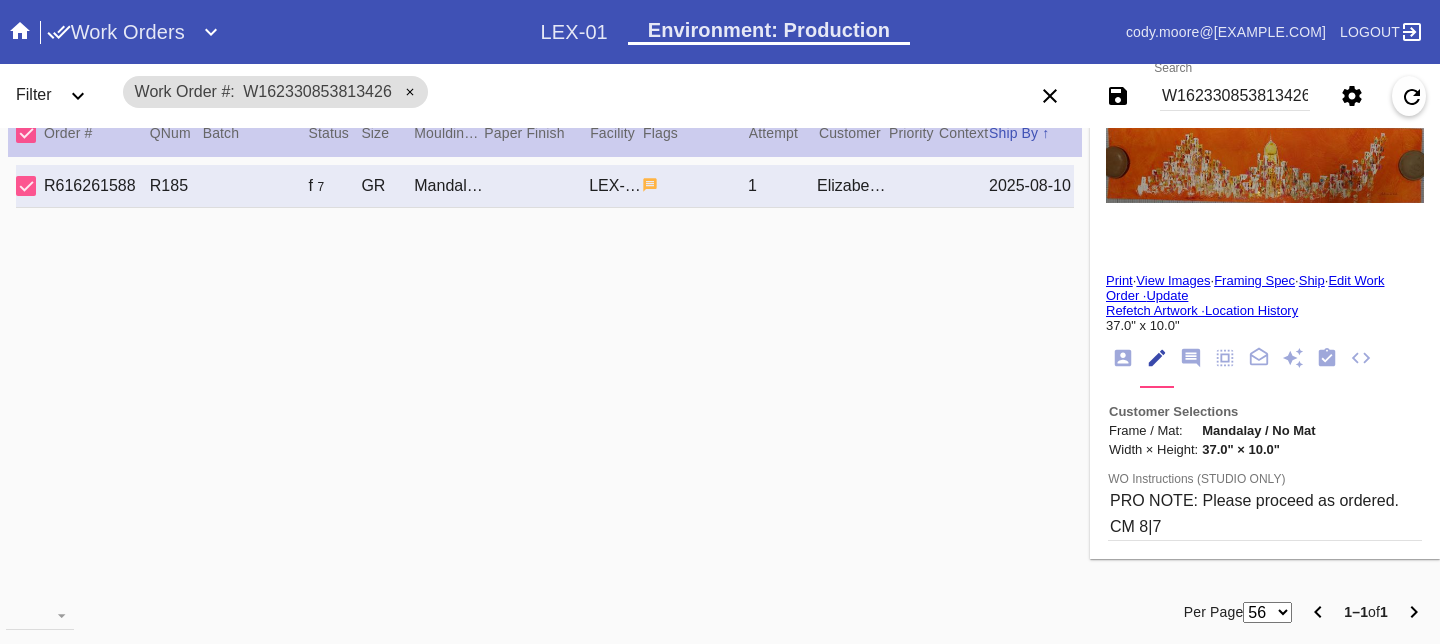 click on "View Images" at bounding box center (1173, 280) 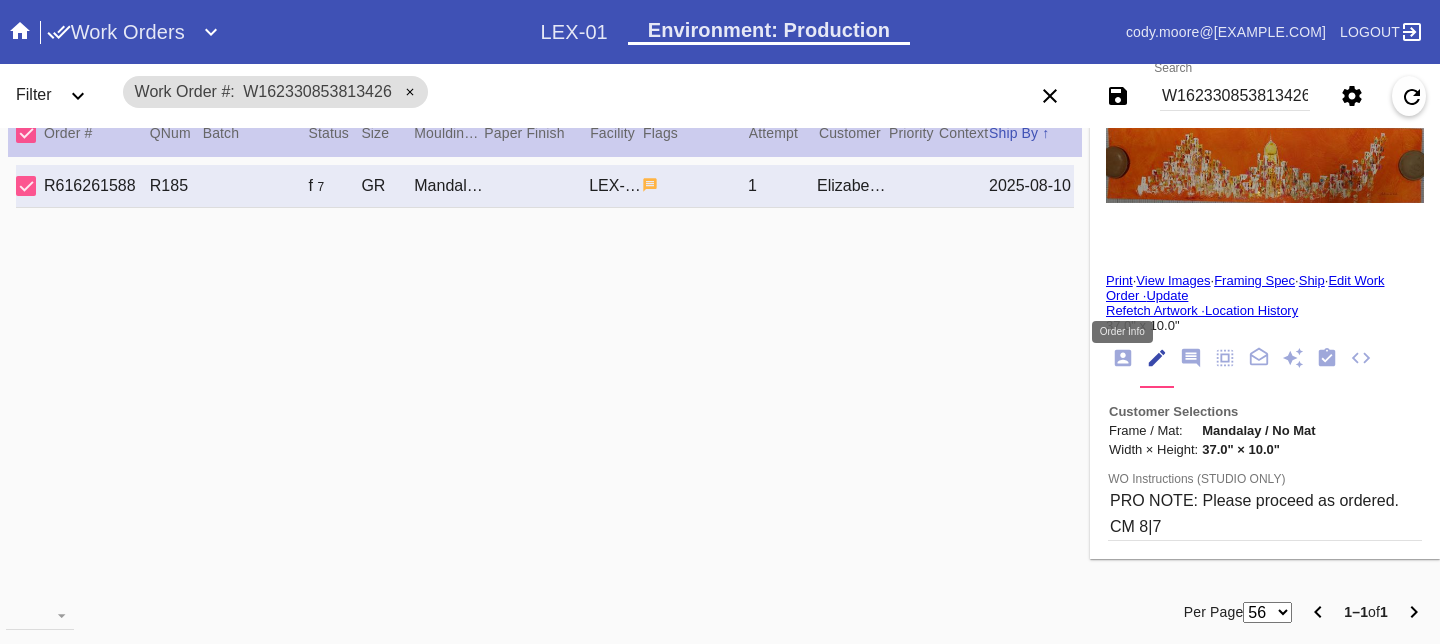 click 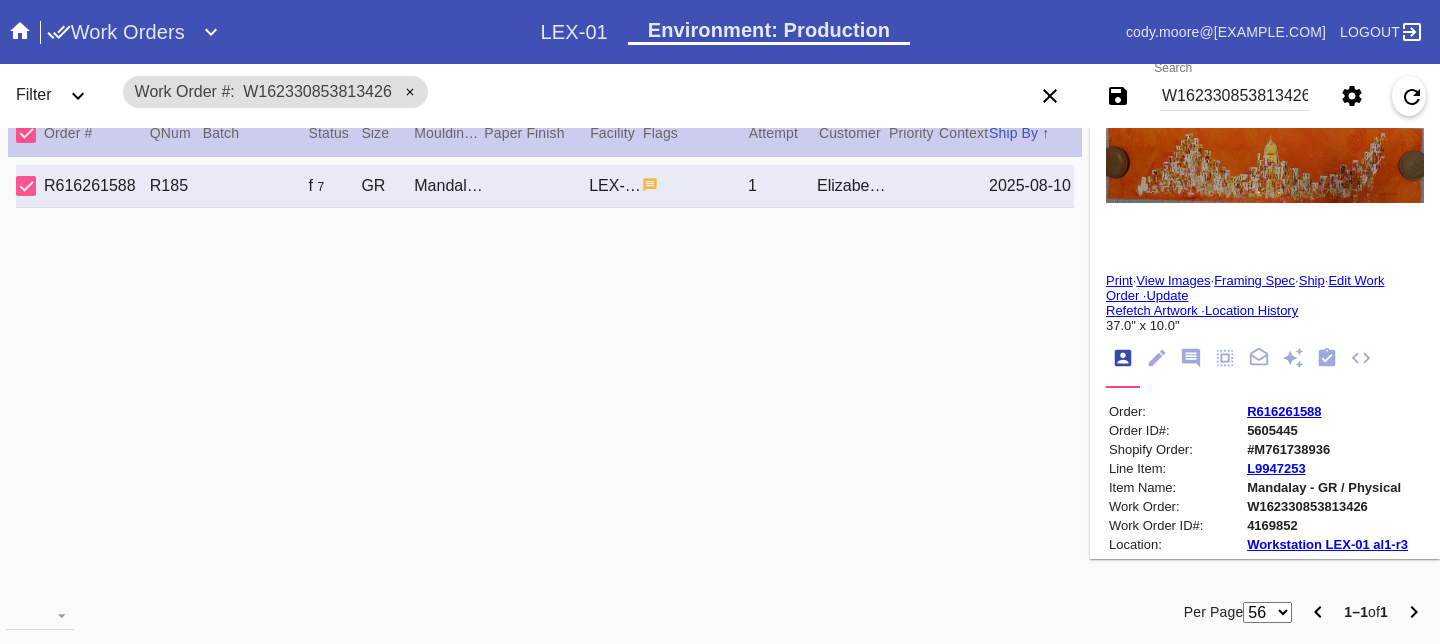 click on "Print" at bounding box center (1119, 280) 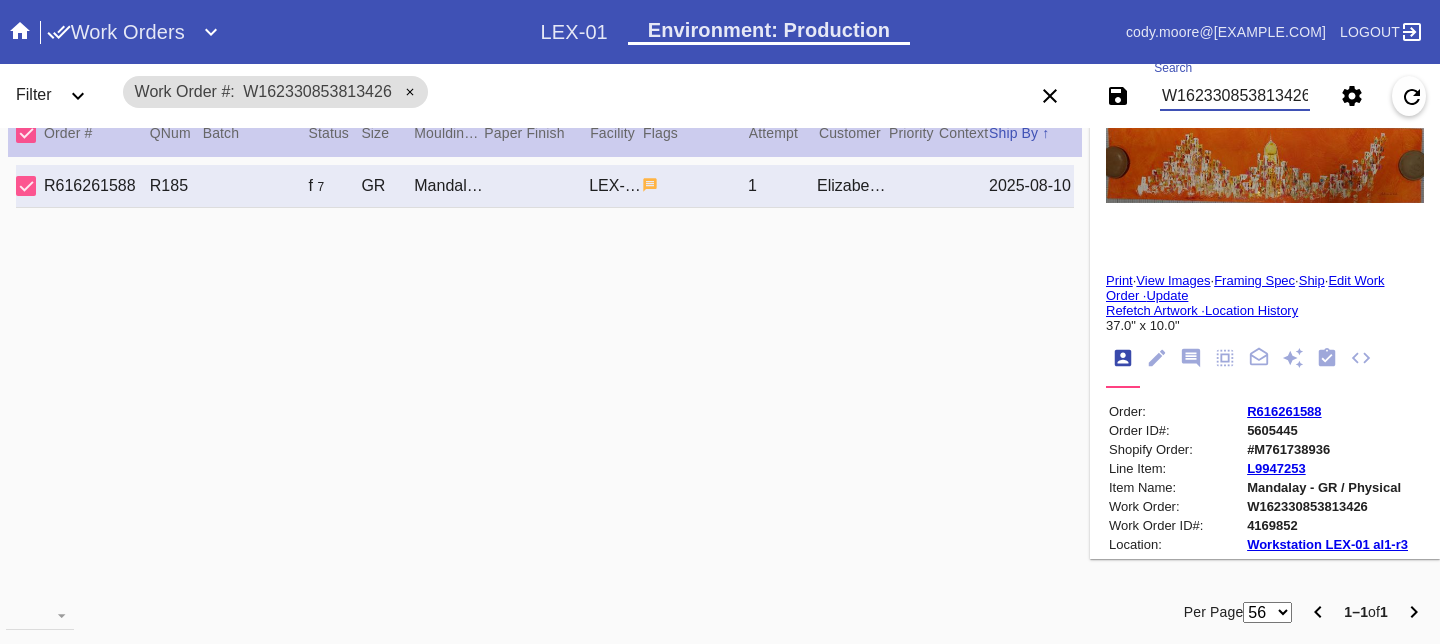 click on "W162330853813426" at bounding box center [1235, 96] 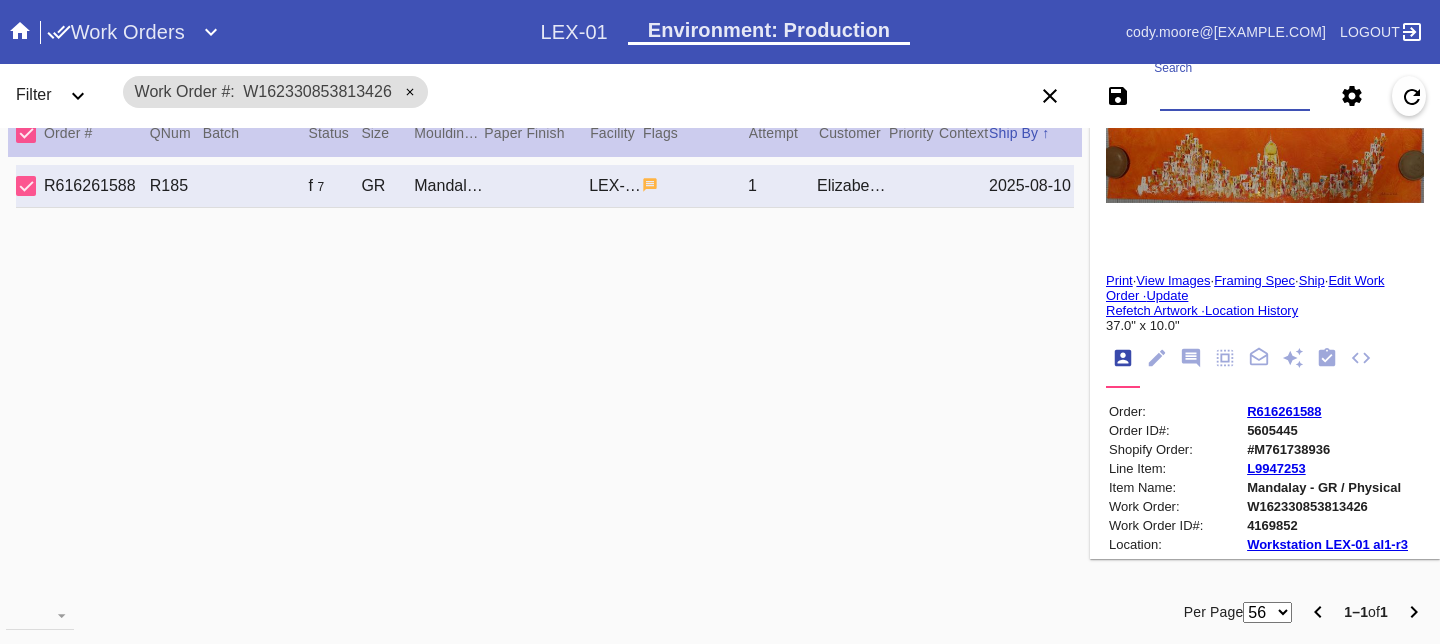 paste on "W077915226693578" 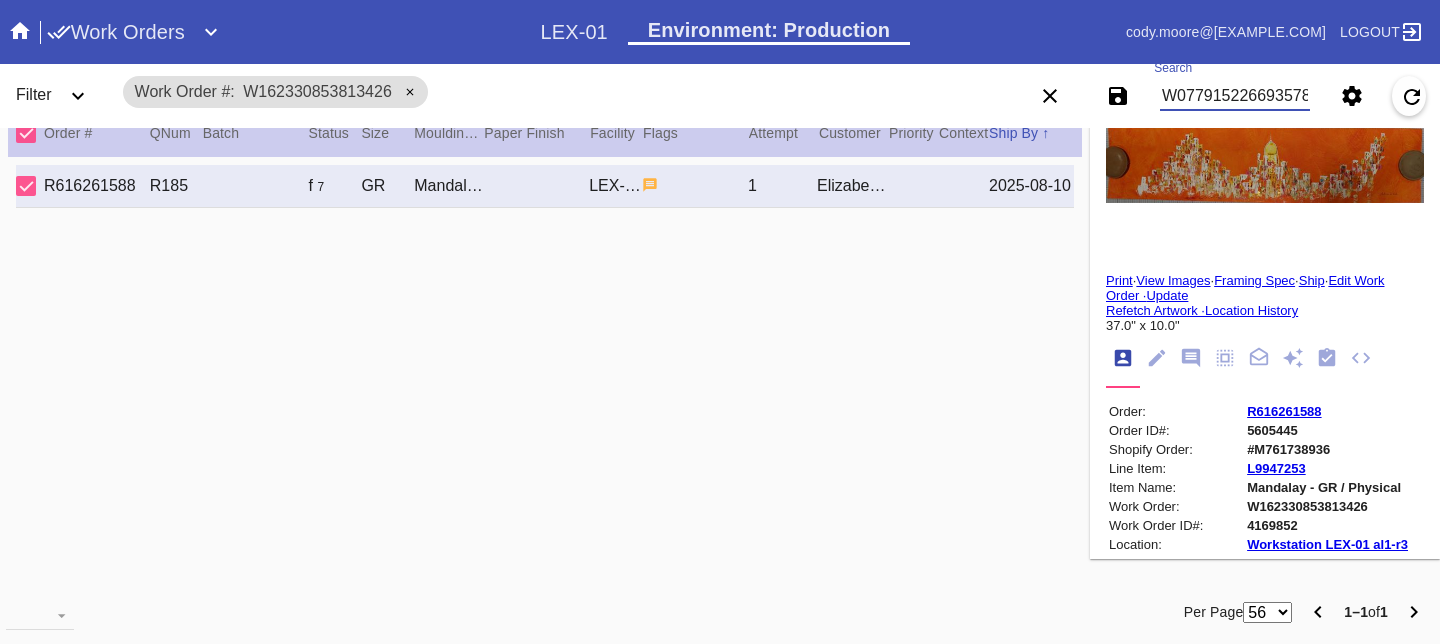scroll, scrollTop: 0, scrollLeft: 3, axis: horizontal 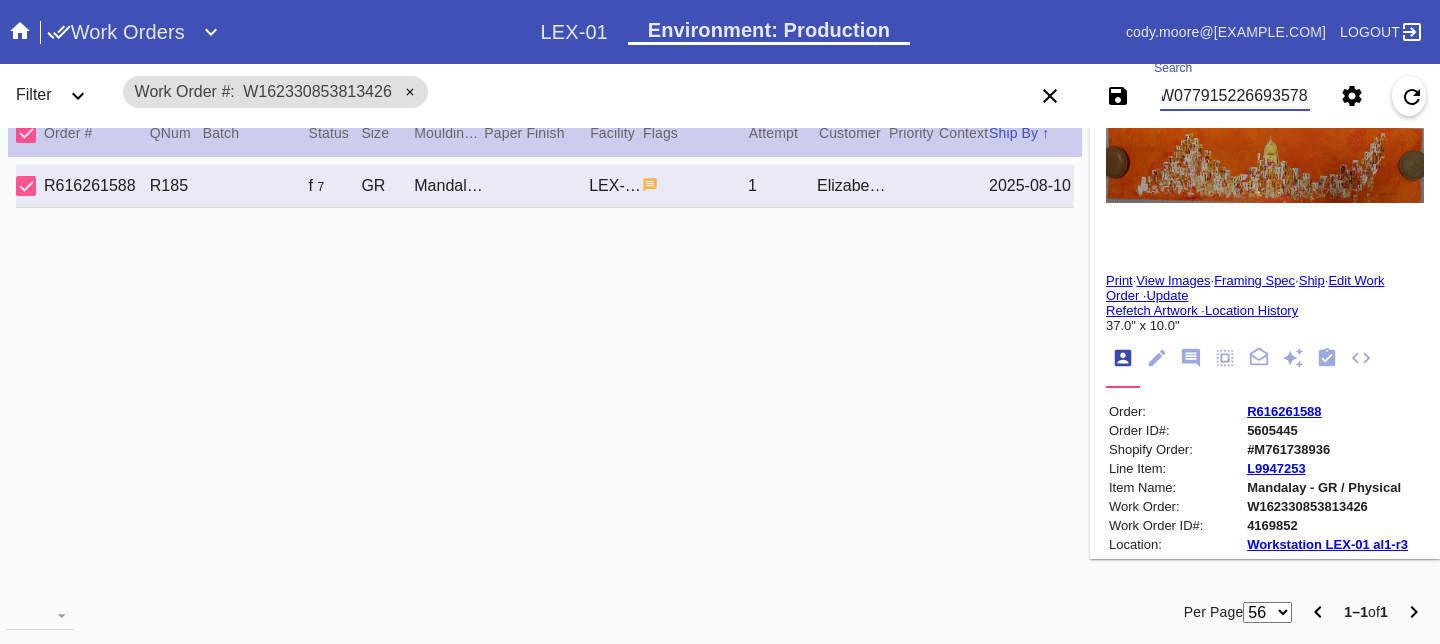 type on "W077915226693578" 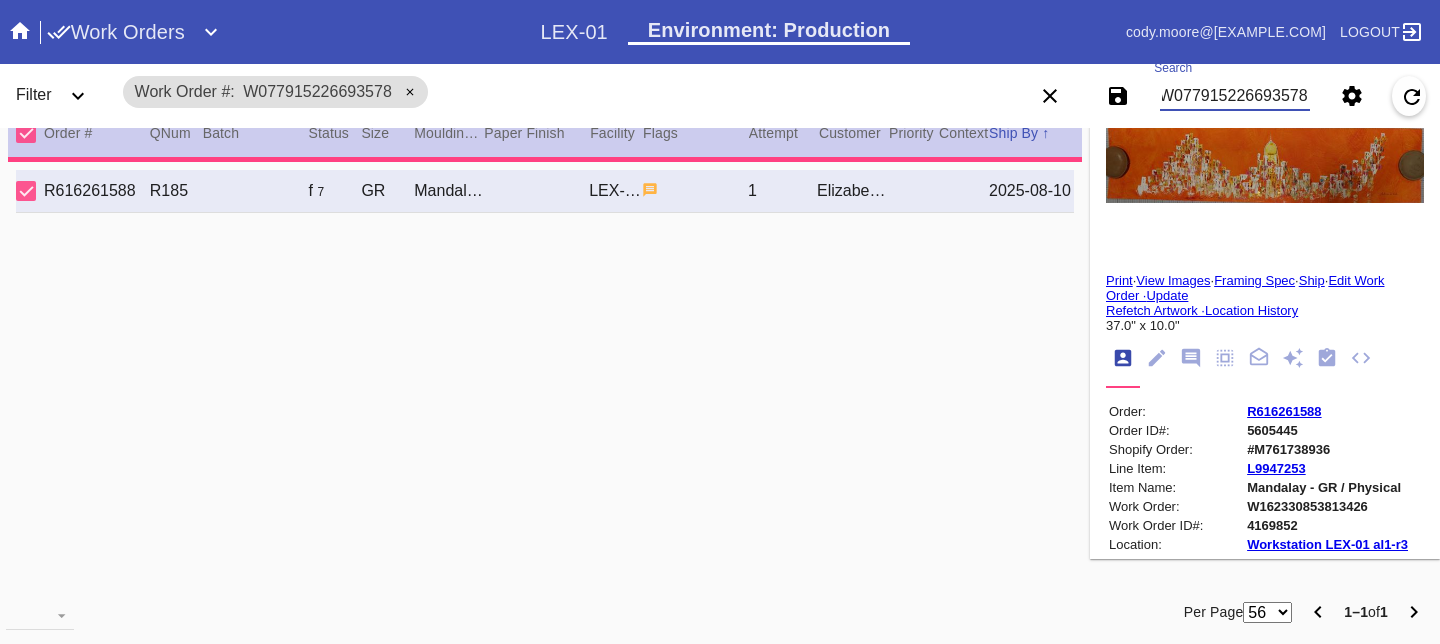 type 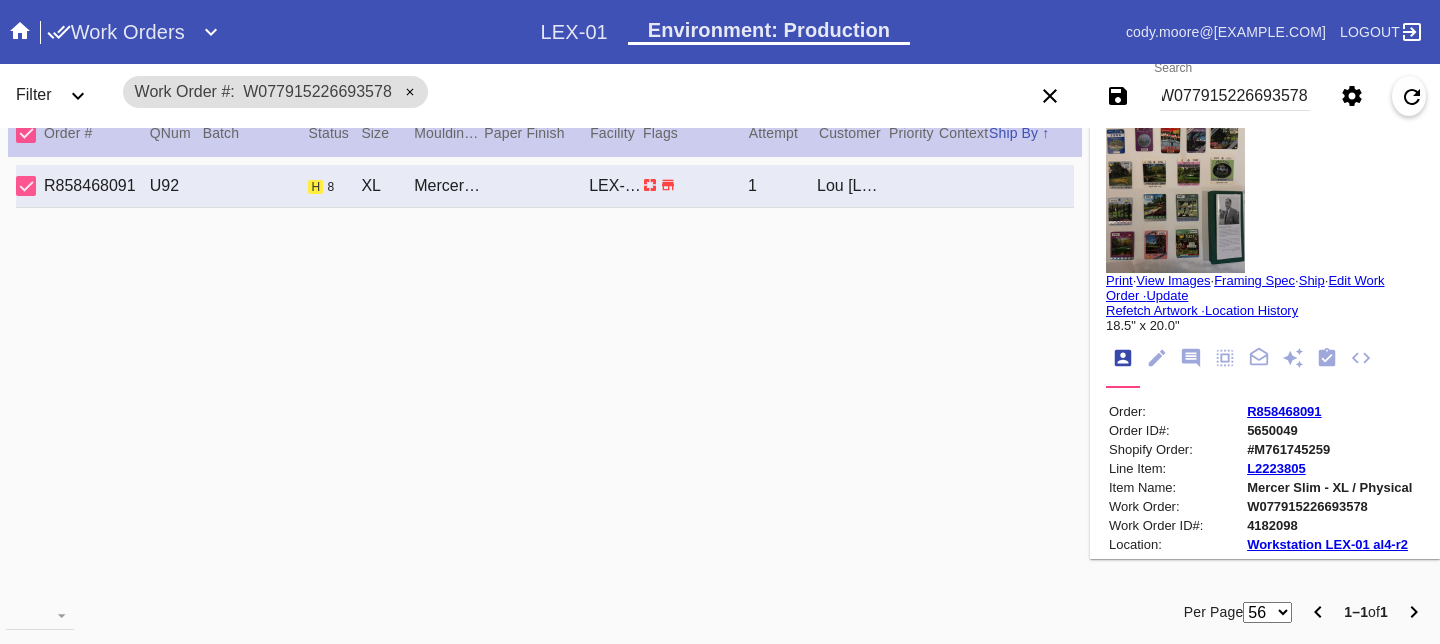 click on "Update" at bounding box center [1167, 295] 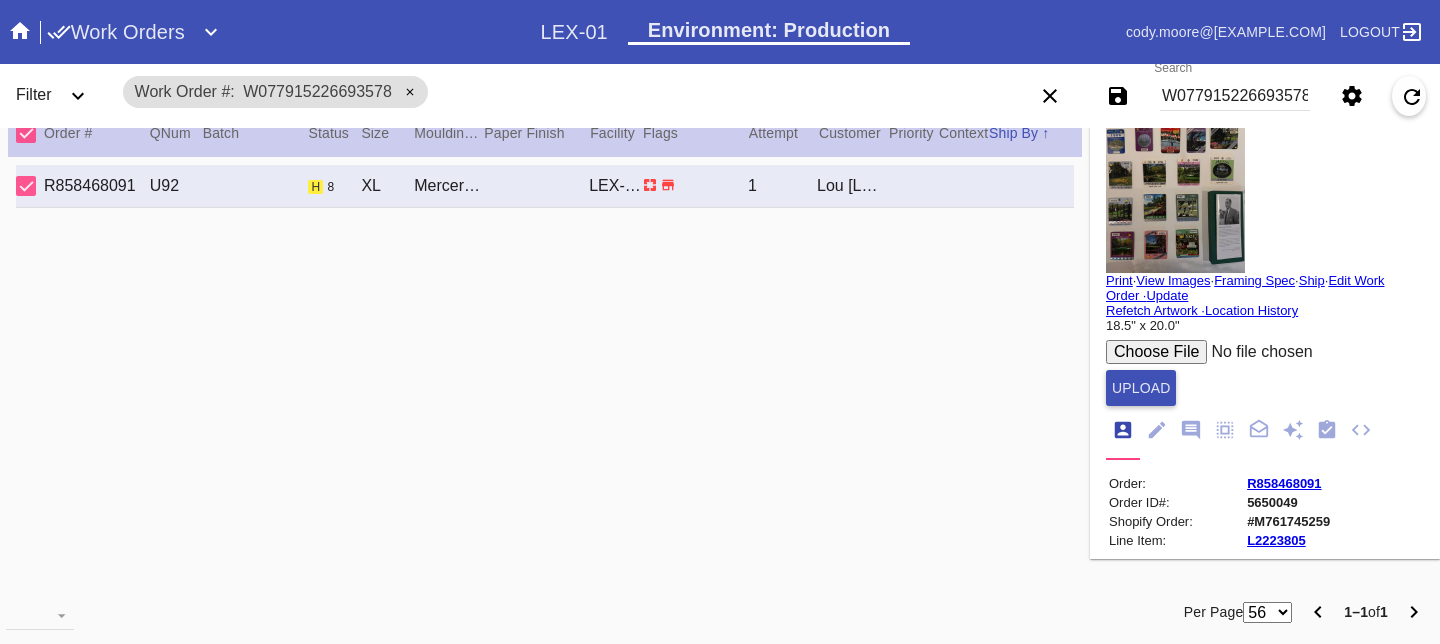 click at bounding box center [1257, 352] 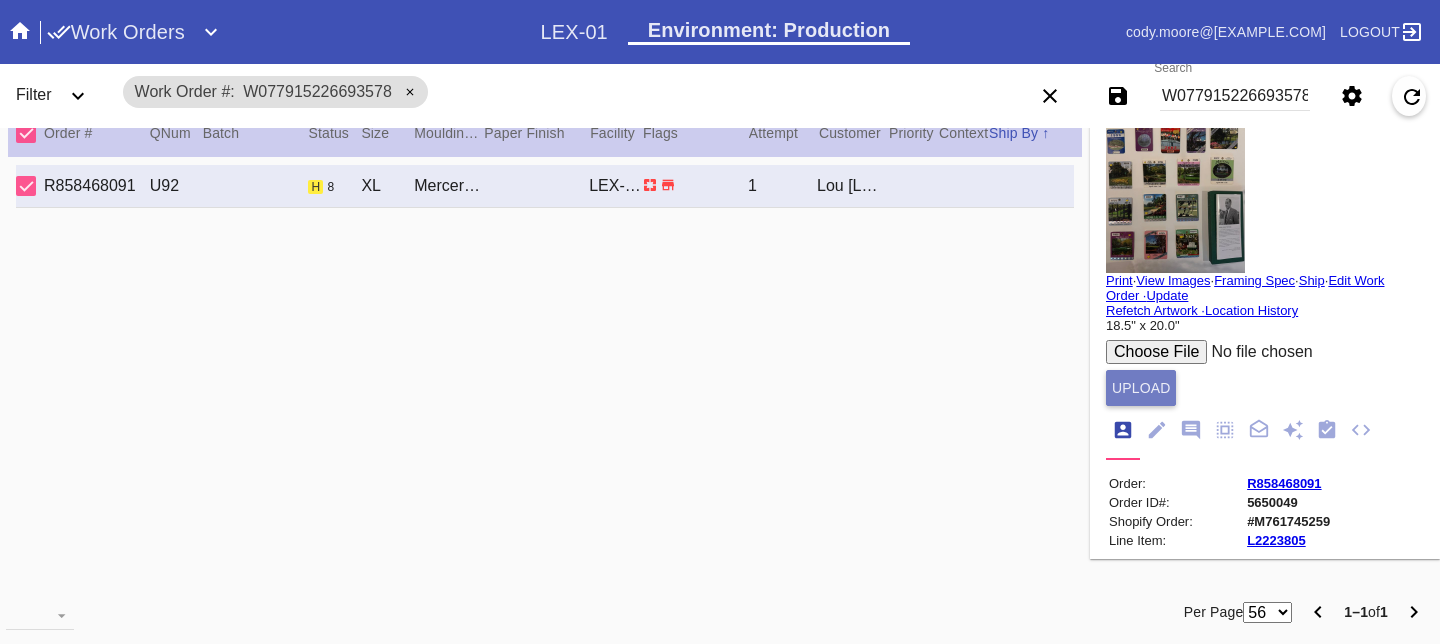 click on "Upload" at bounding box center (1141, 388) 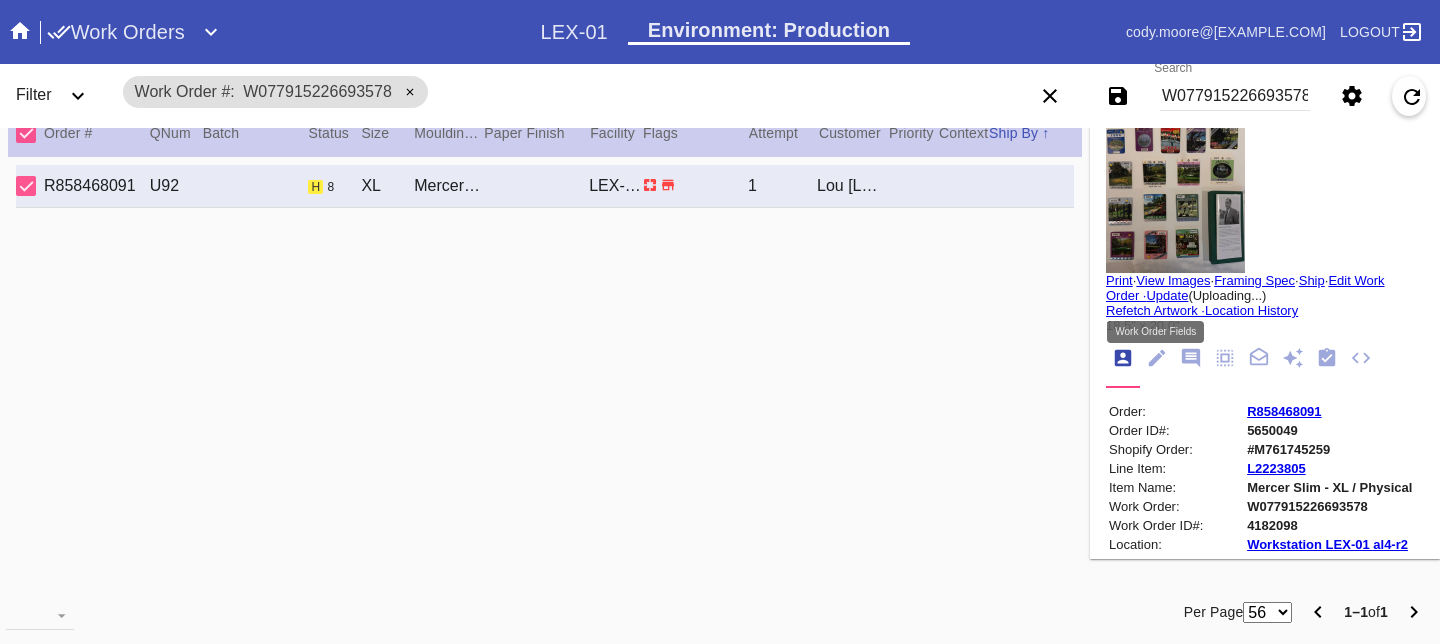 click 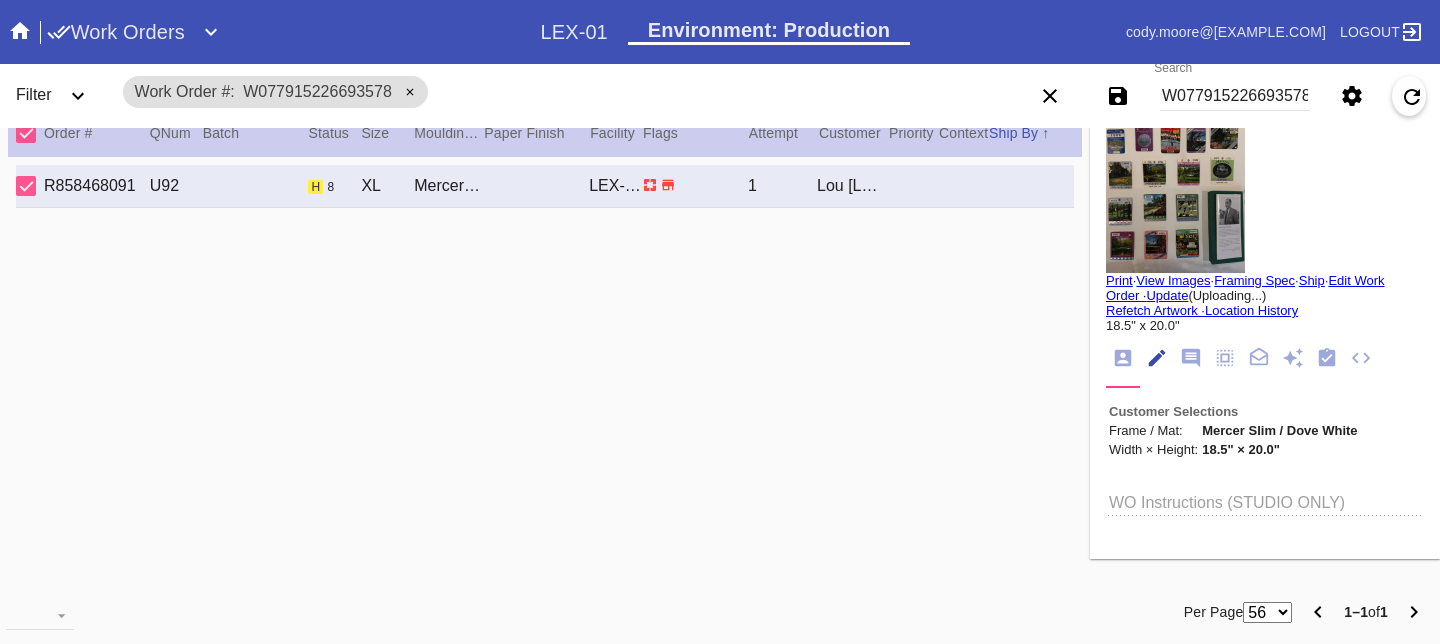scroll, scrollTop: 73, scrollLeft: 0, axis: vertical 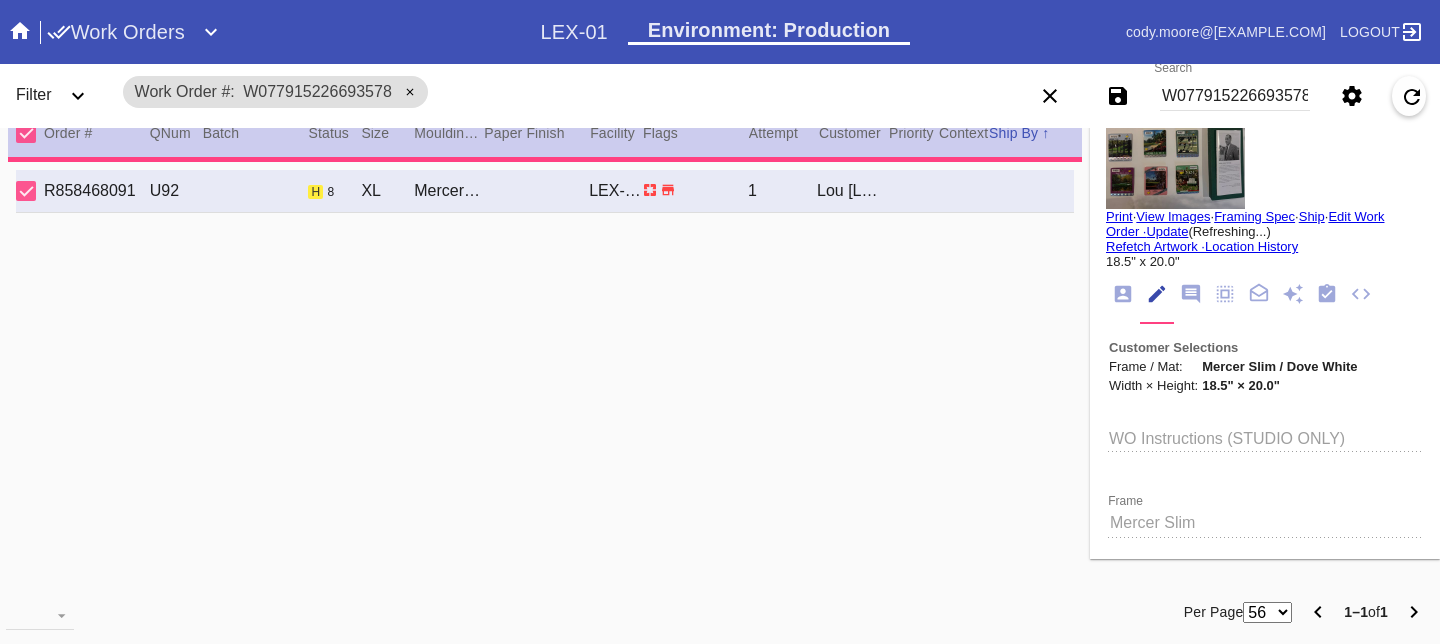 type on "8/8/2025" 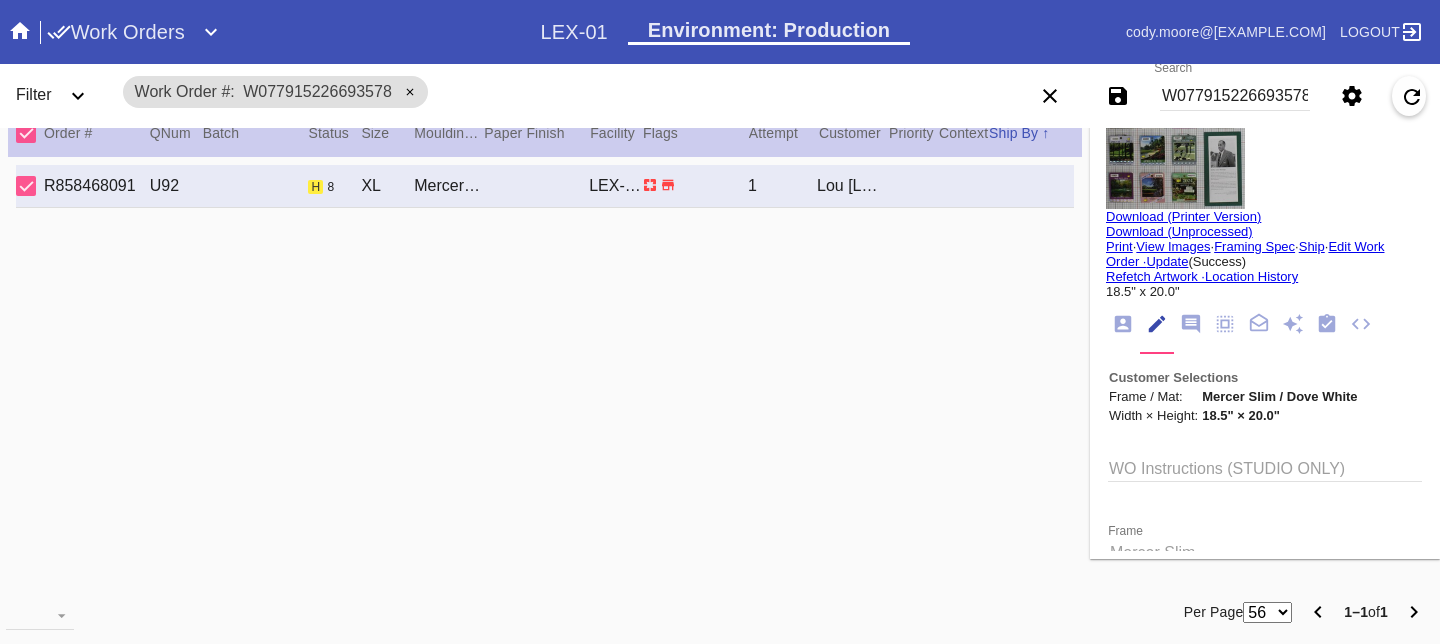 click at bounding box center (1175, 134) 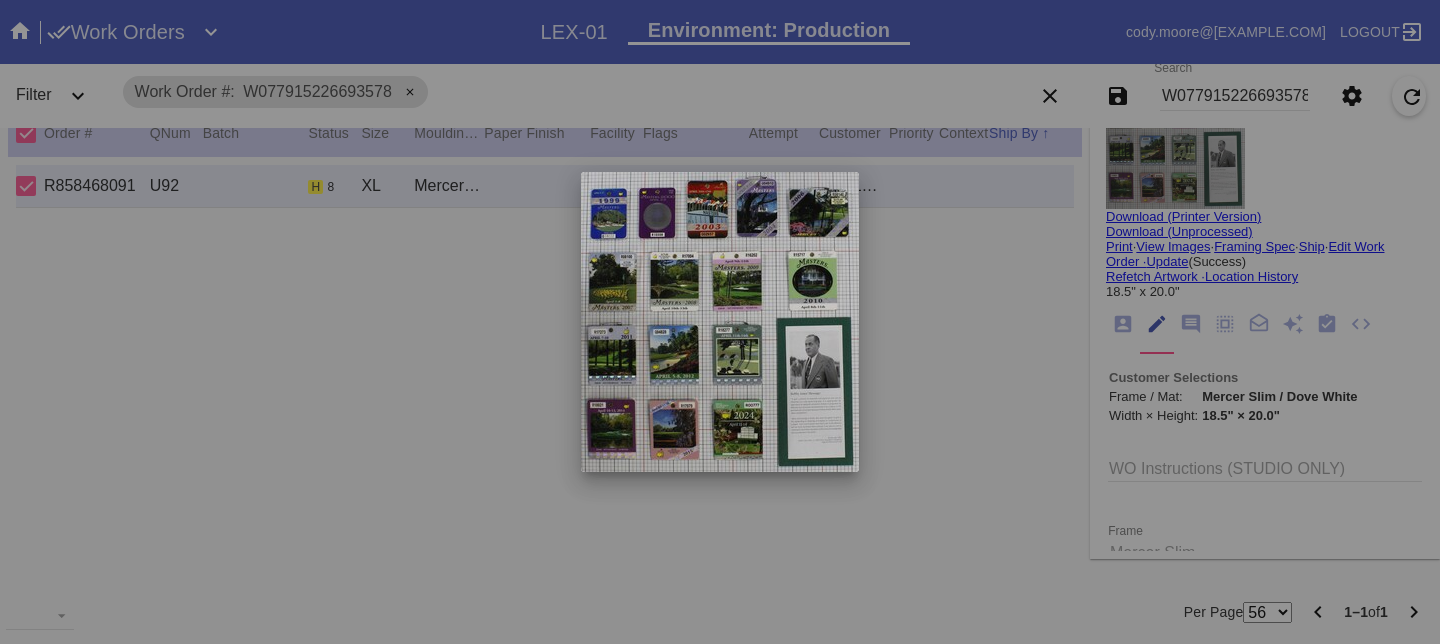 click at bounding box center [720, 322] 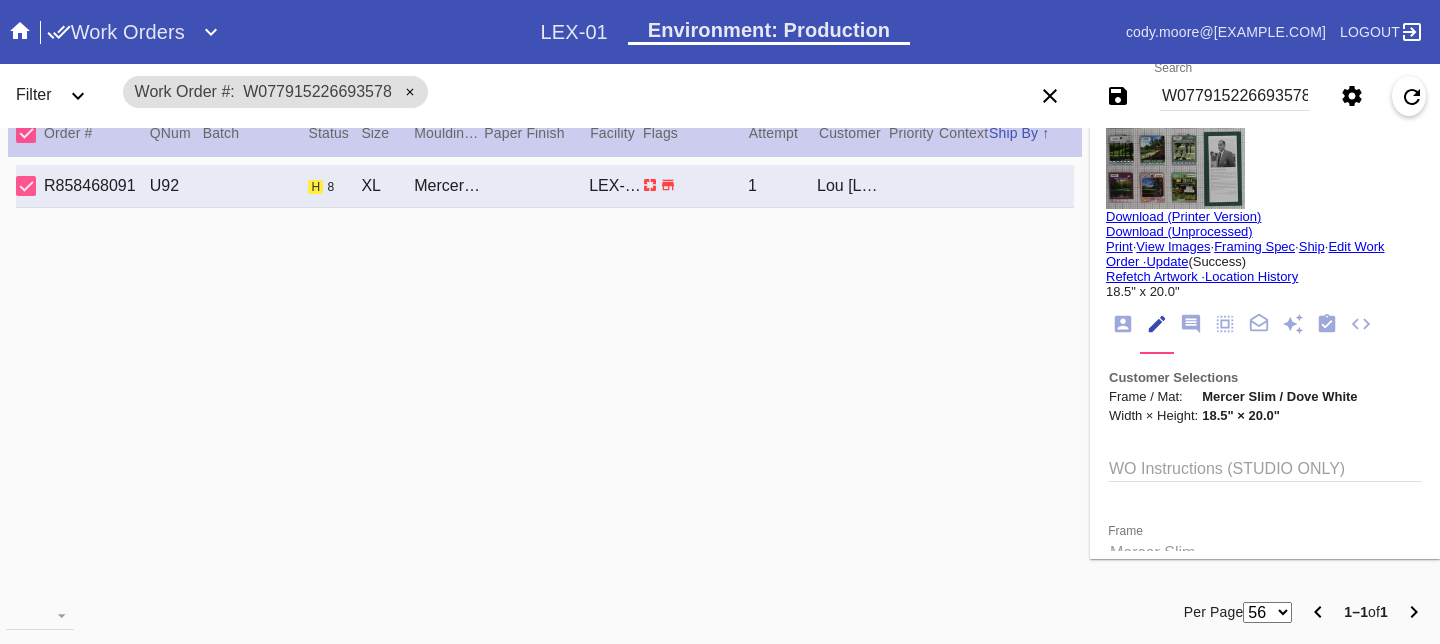 click on "WO Instructions (STUDIO ONLY)" at bounding box center (1265, 467) 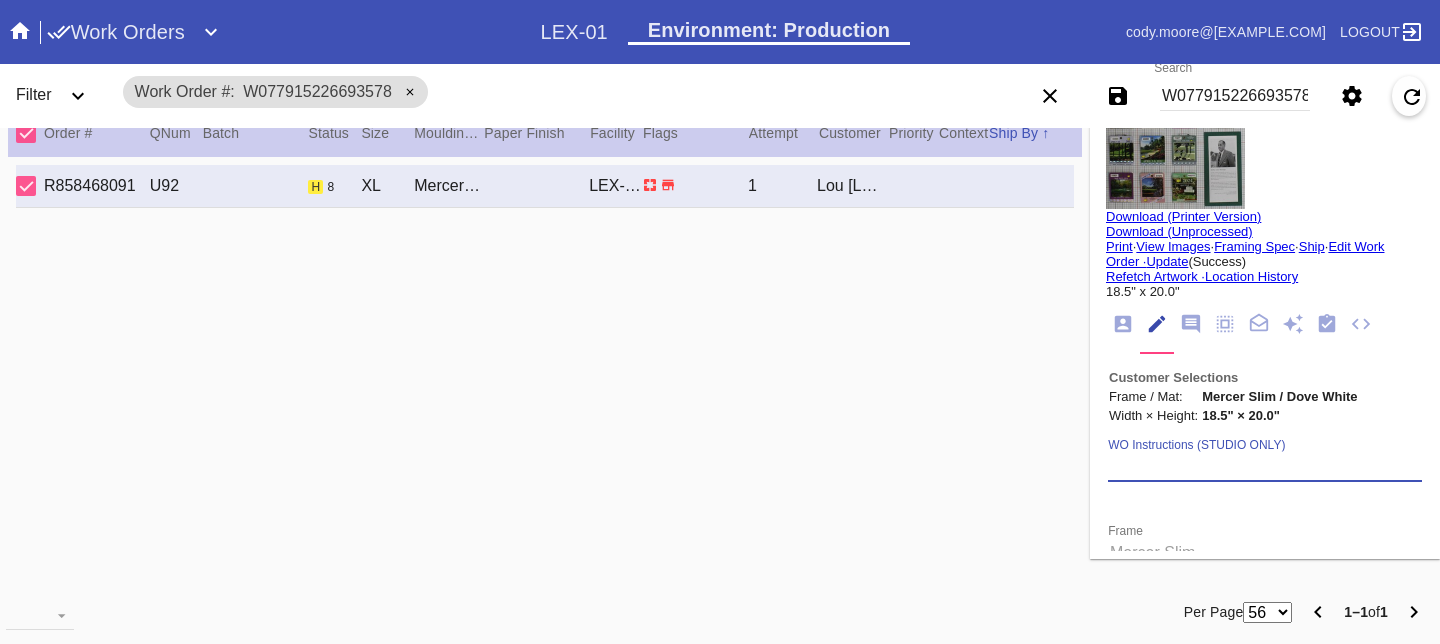paste on "PRO NOTE: Please proceed with THE layout based on the new joinery photo. CM 8/8" 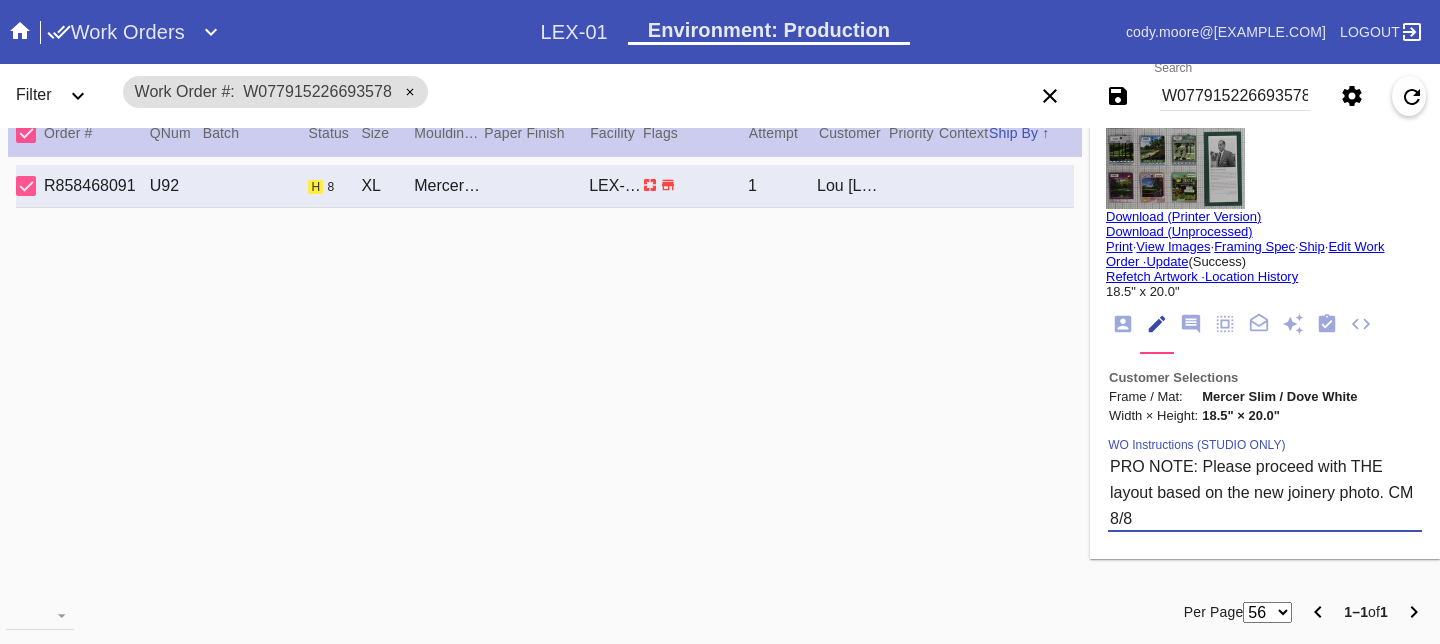 type on "PRO NOTE: Please proceed with THE layout based on the new joinery photo. CM 8/8" 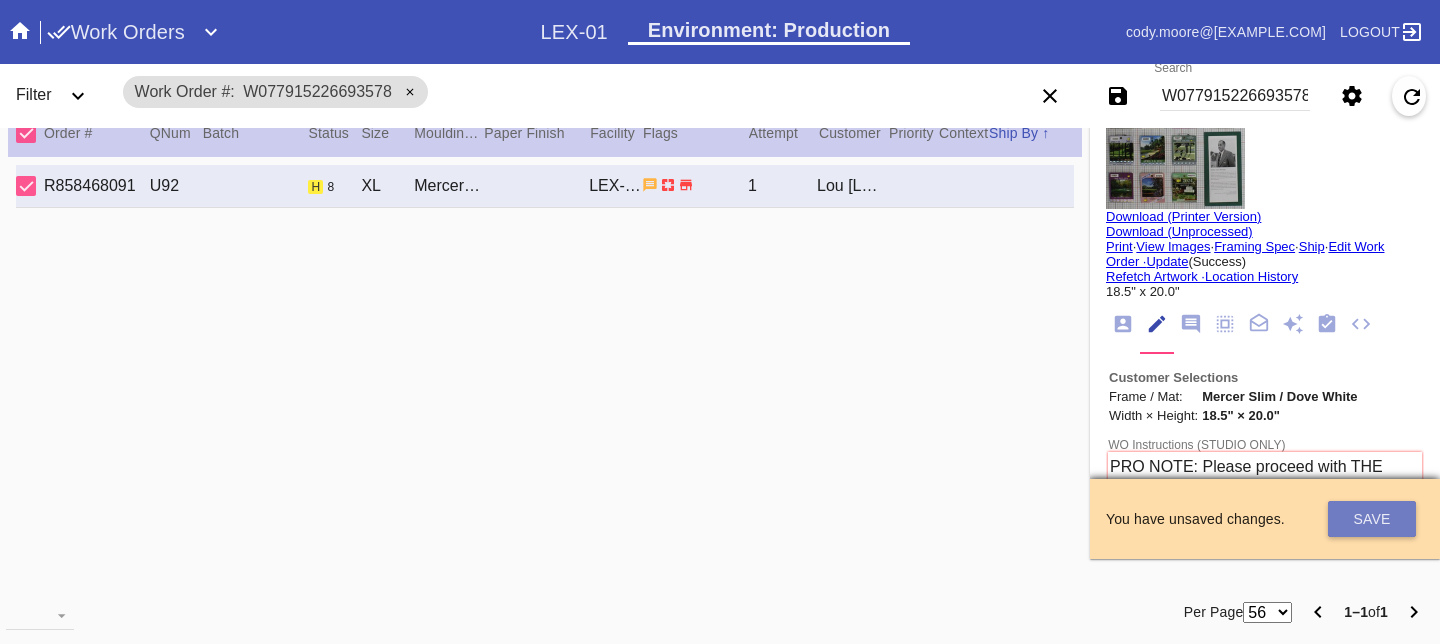 click on "Save" at bounding box center (1372, 519) 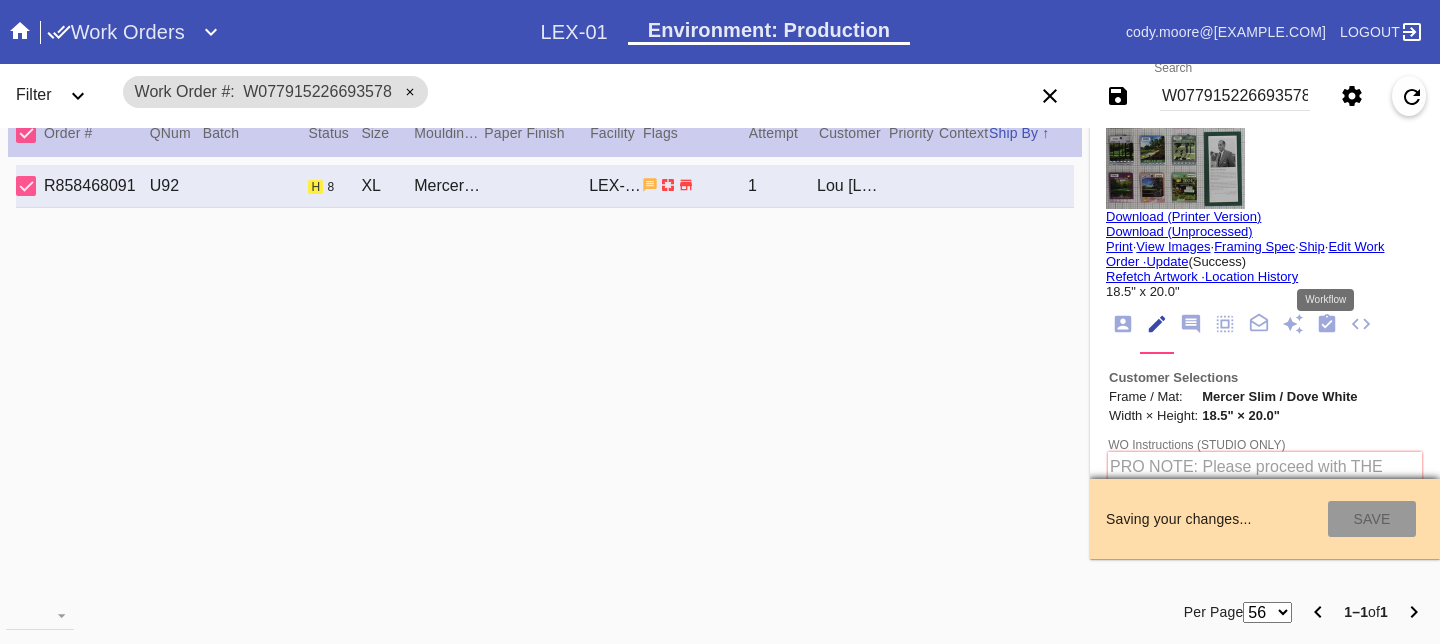 click 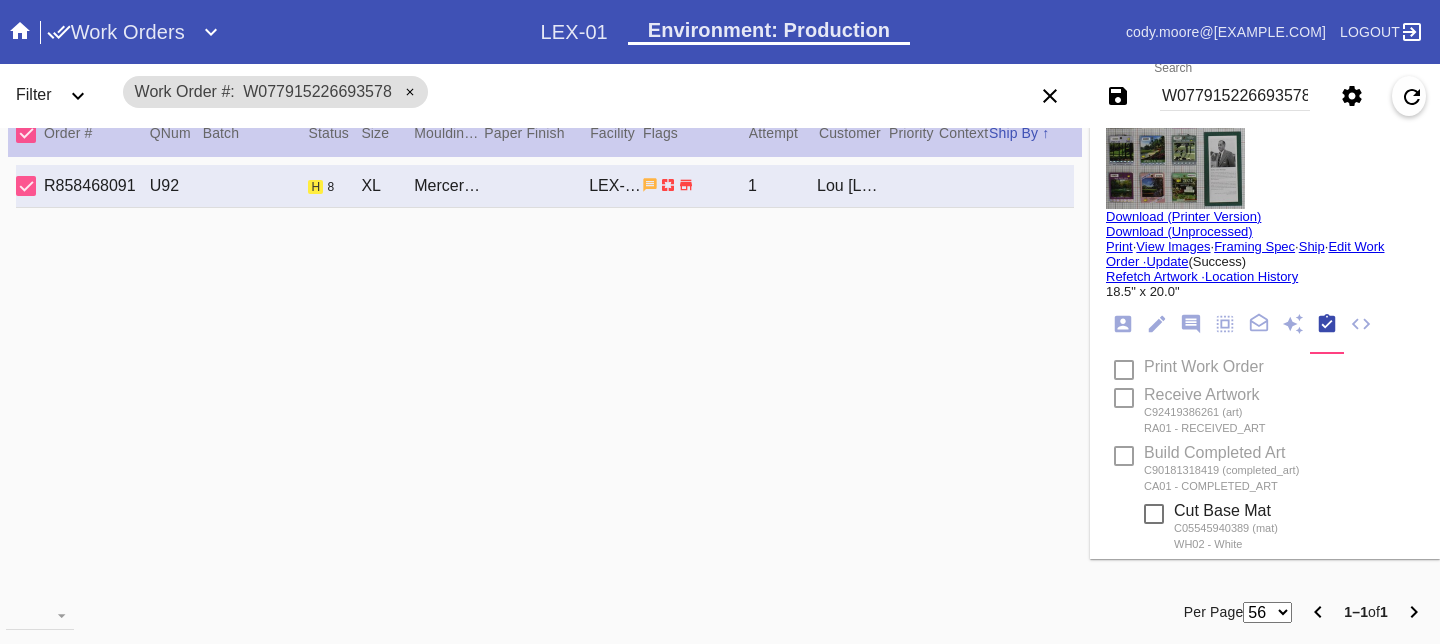 scroll, scrollTop: 320, scrollLeft: 0, axis: vertical 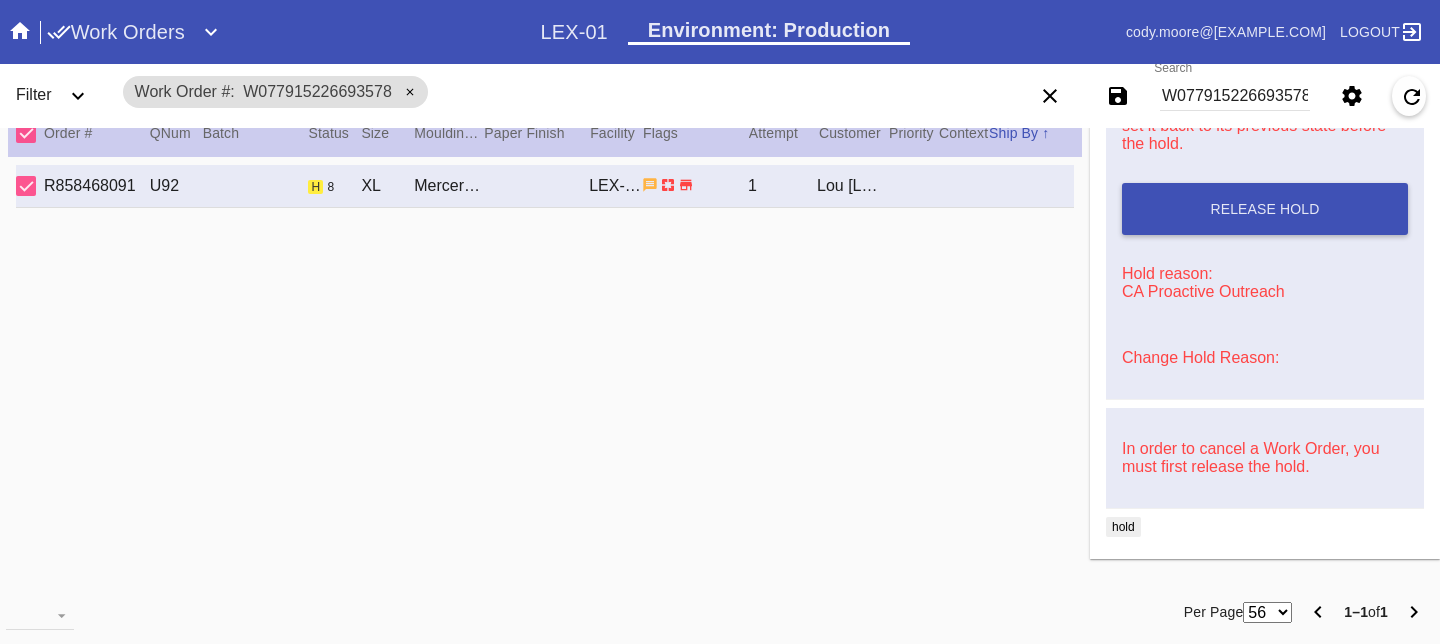 click on "Change Hold Reason:" at bounding box center [1200, 357] 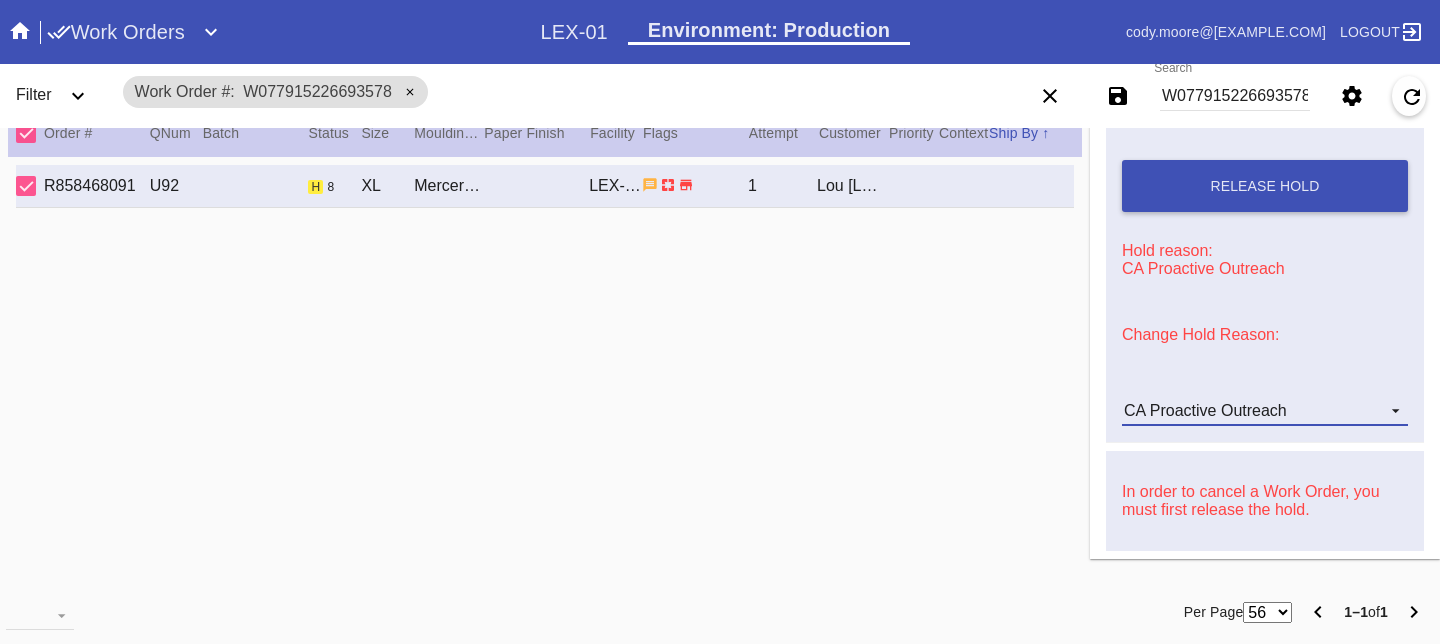 click on "CA Proactive Outreach" at bounding box center (1205, 410) 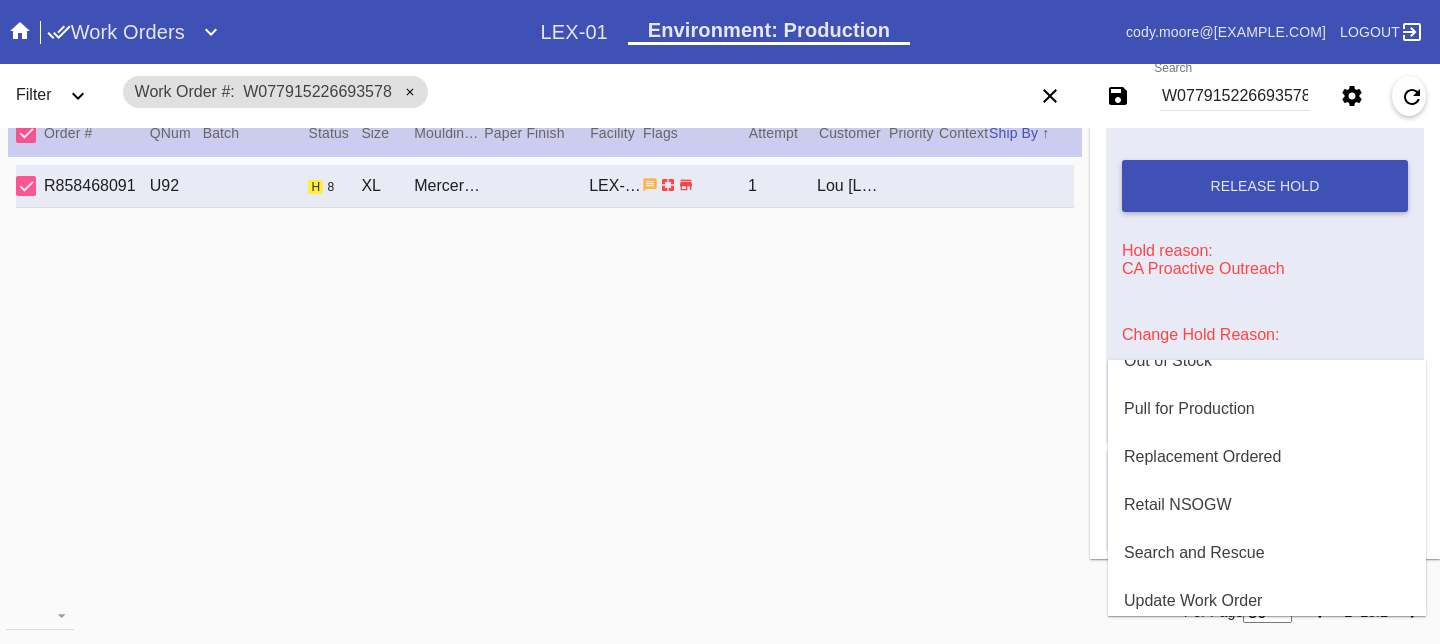 scroll, scrollTop: 608, scrollLeft: 0, axis: vertical 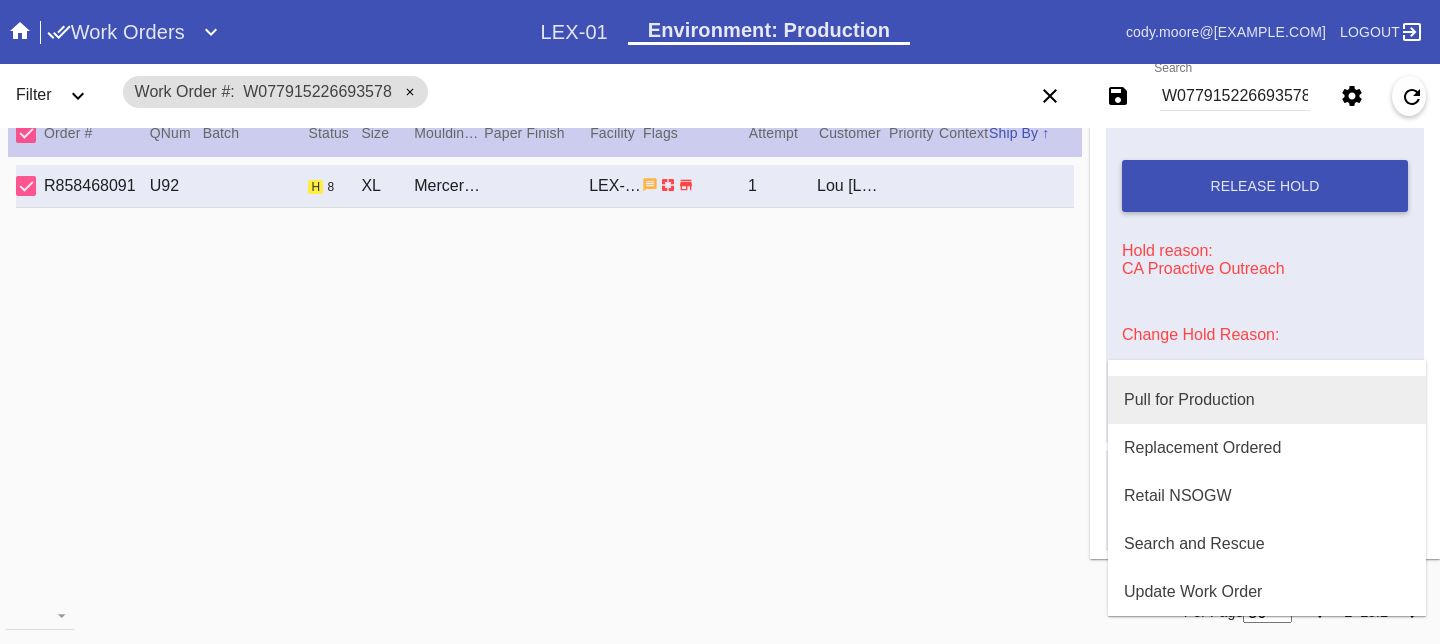 click on "Pull for Production" at bounding box center (1189, 400) 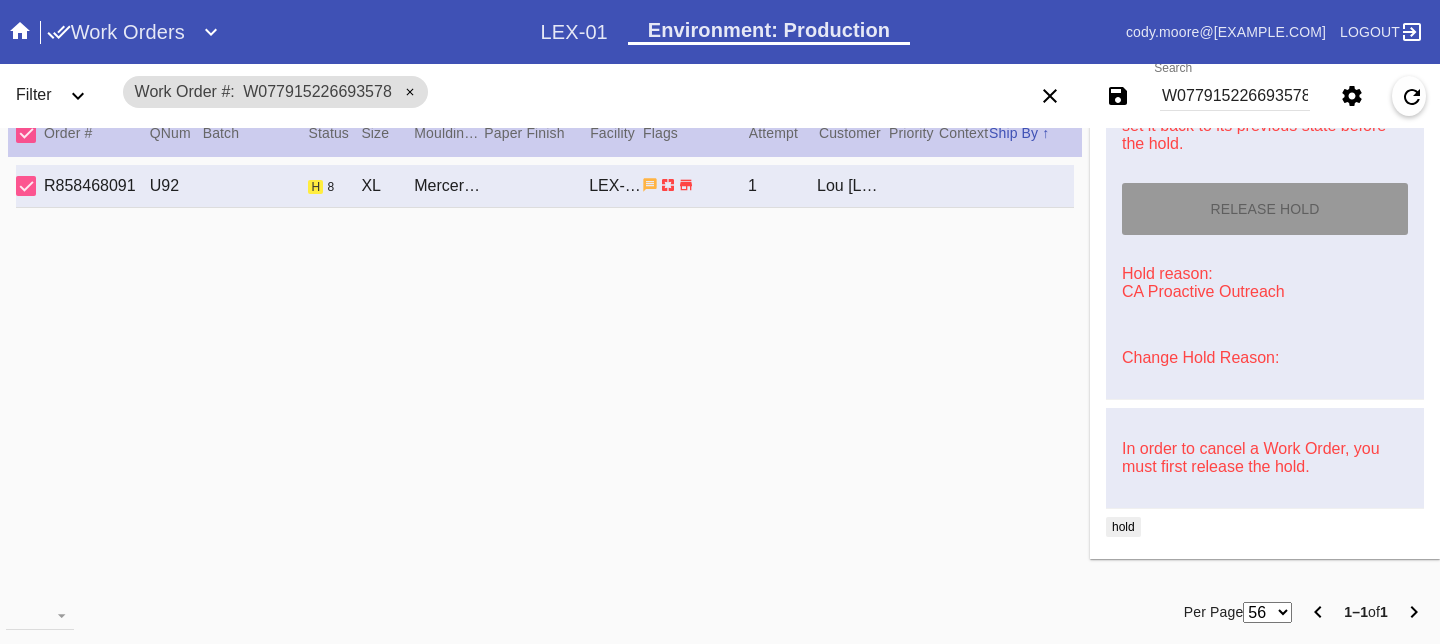 type on "8/6/2025" 